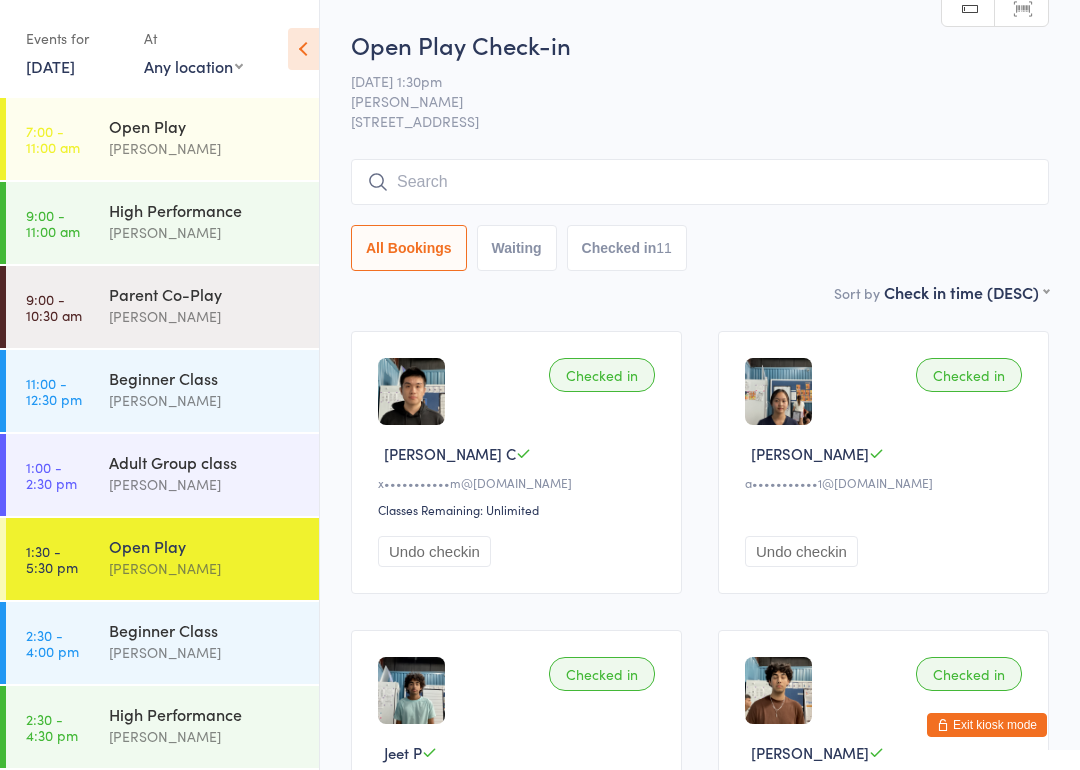 scroll, scrollTop: 1150, scrollLeft: 0, axis: vertical 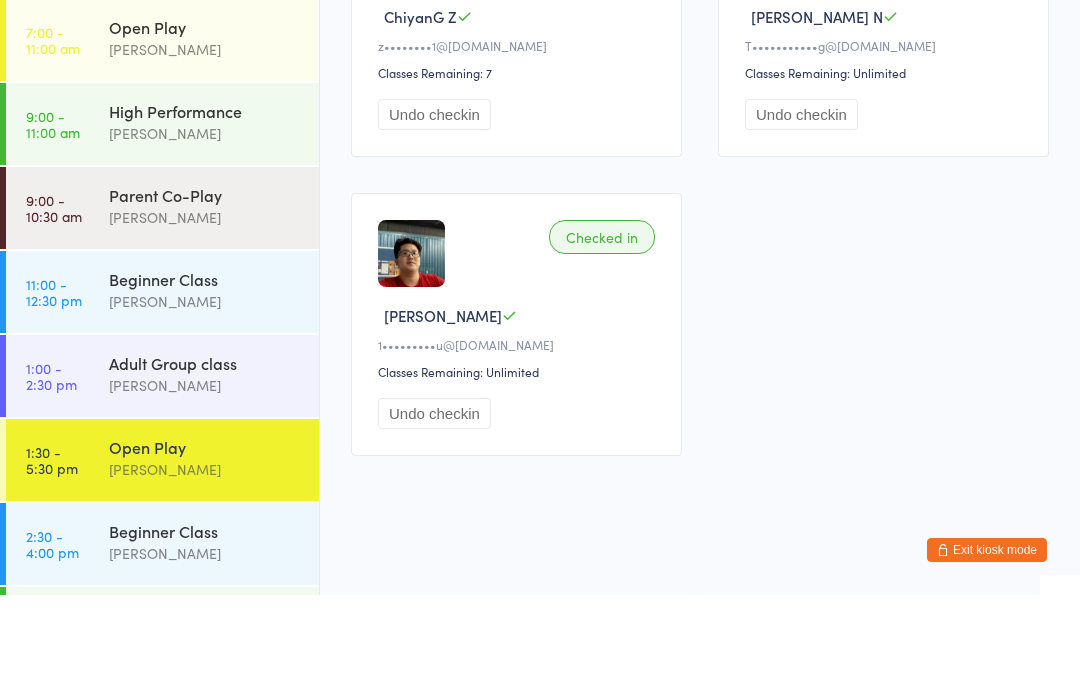 click on "Exit kiosk mode" at bounding box center [987, 649] 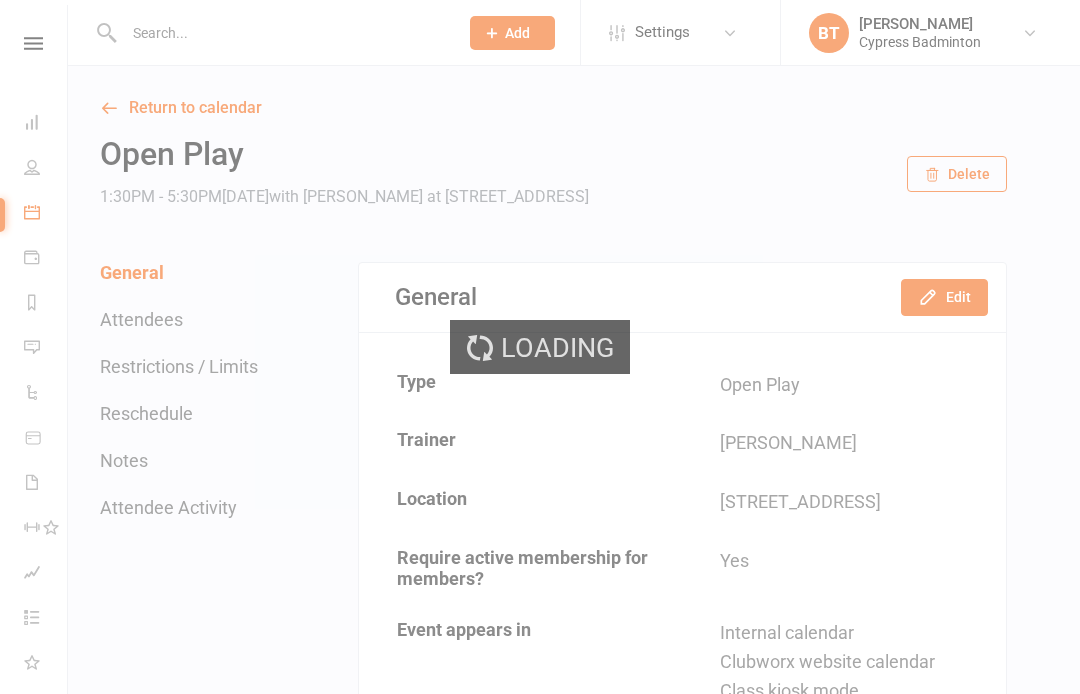 scroll, scrollTop: 0, scrollLeft: 0, axis: both 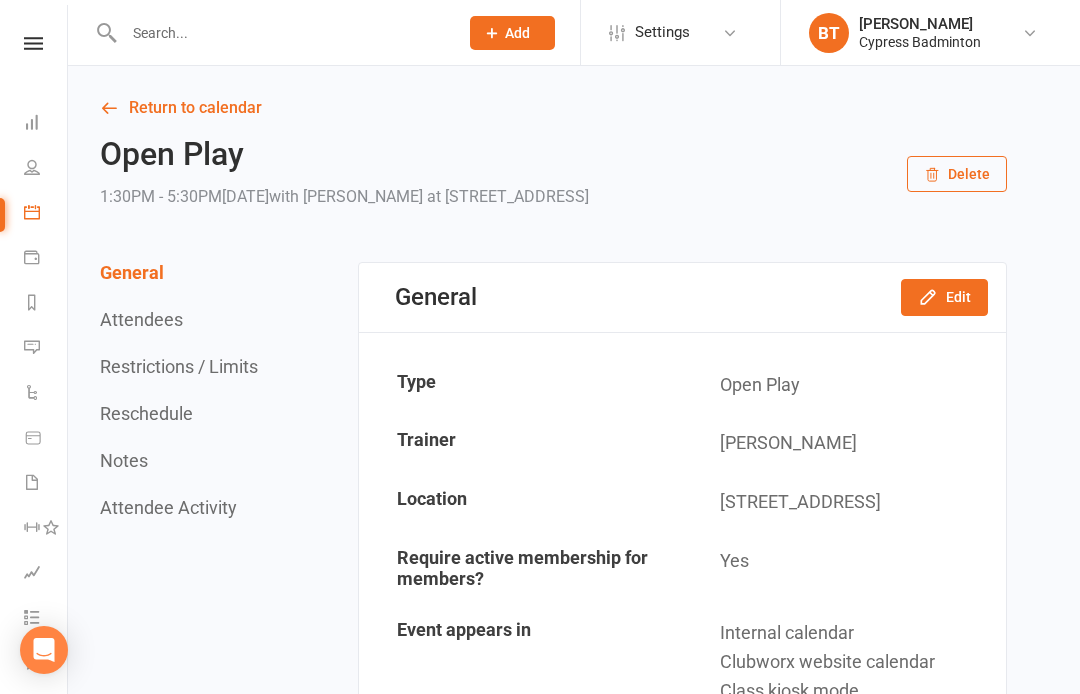 click at bounding box center [33, 43] 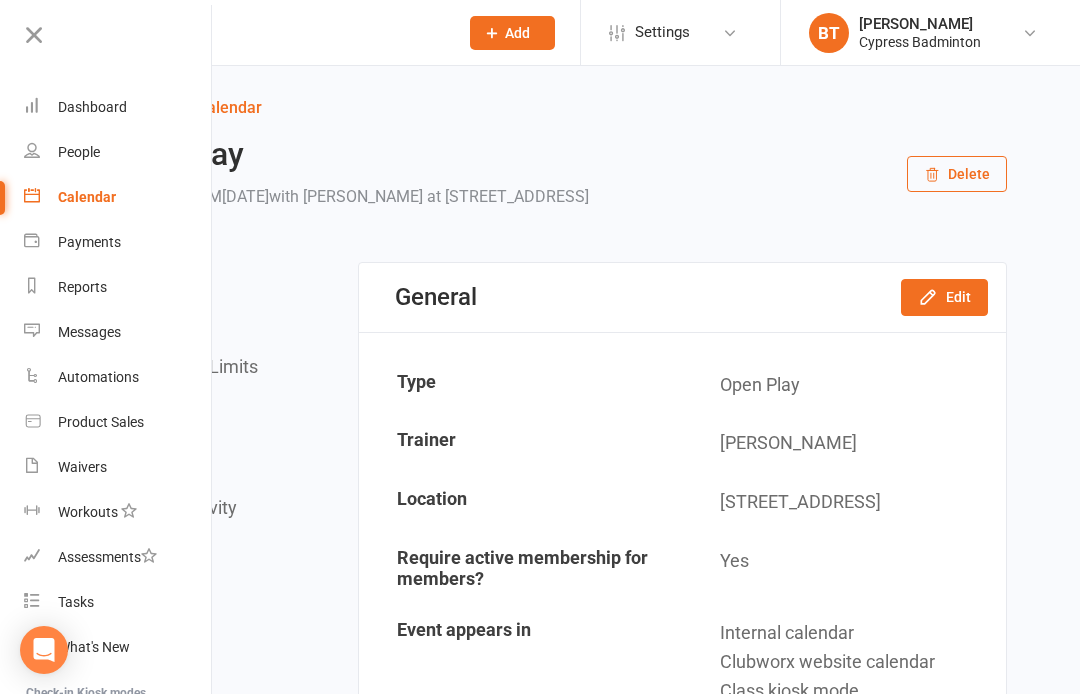 click on "Product Sales" at bounding box center (101, 422) 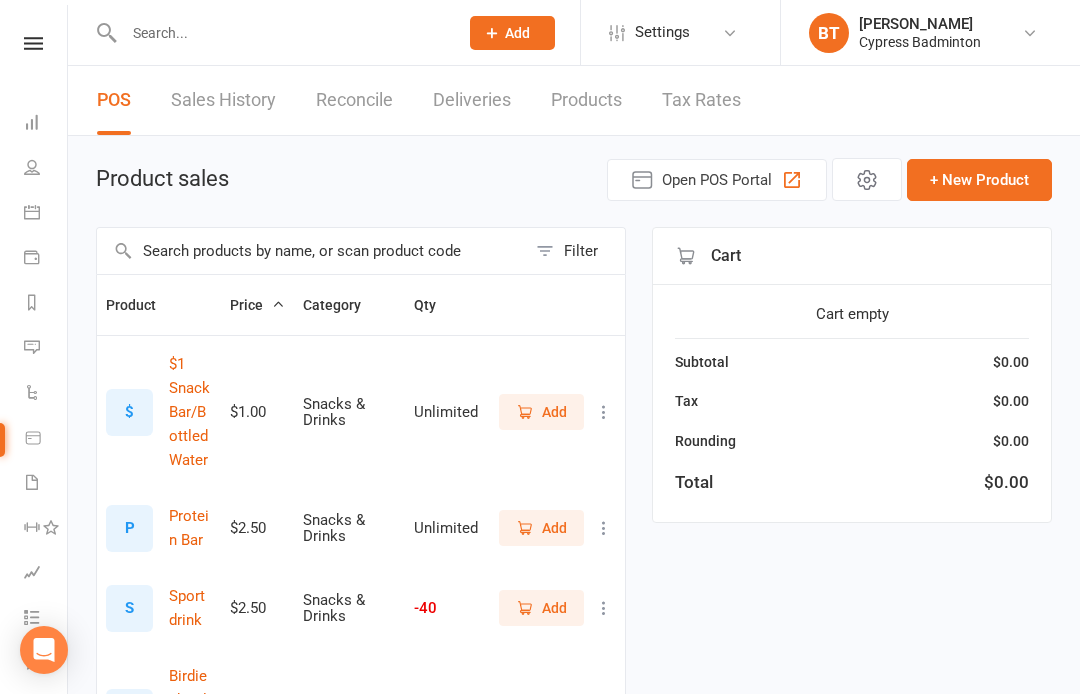 click at bounding box center (311, 251) 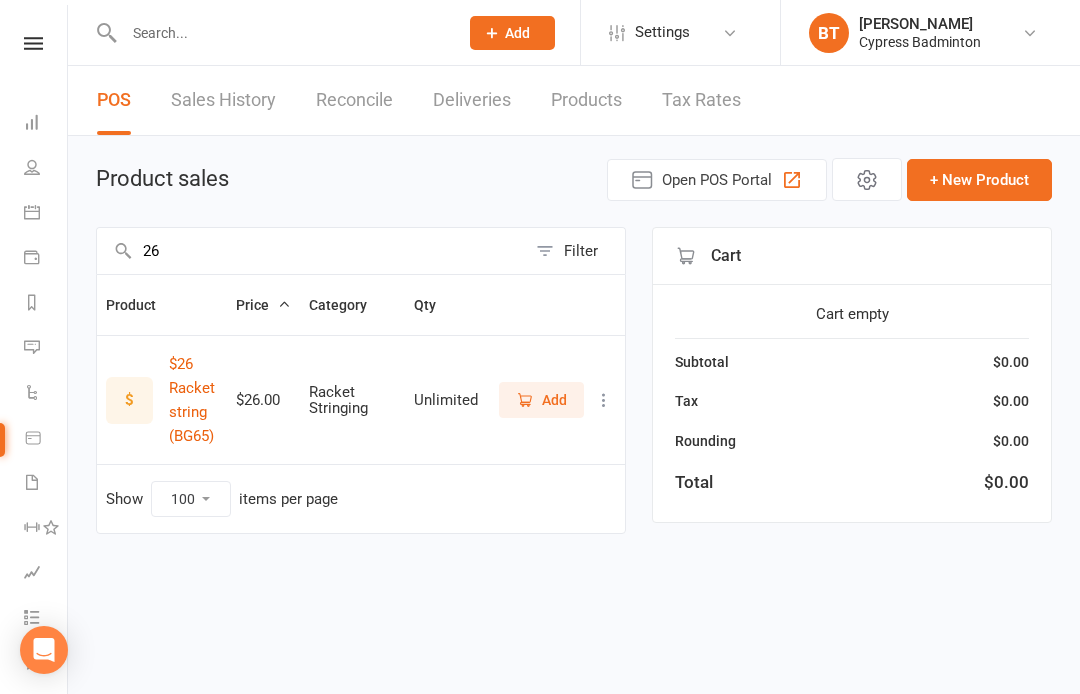type on "26" 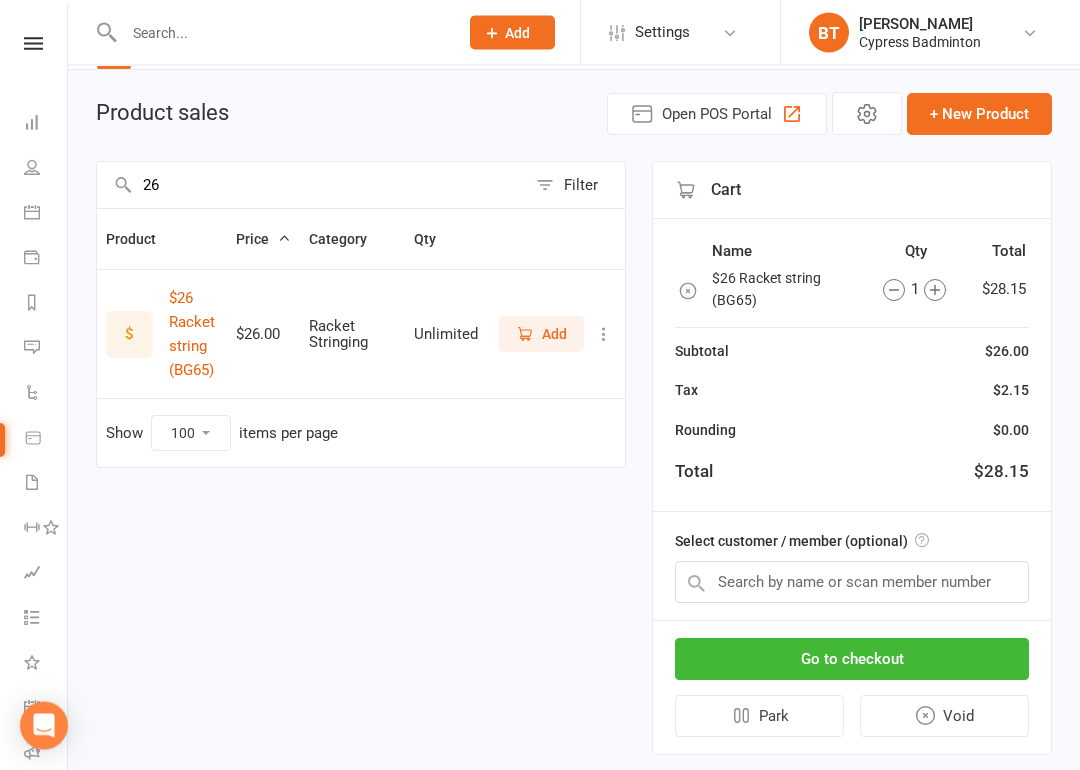 scroll, scrollTop: 123, scrollLeft: 0, axis: vertical 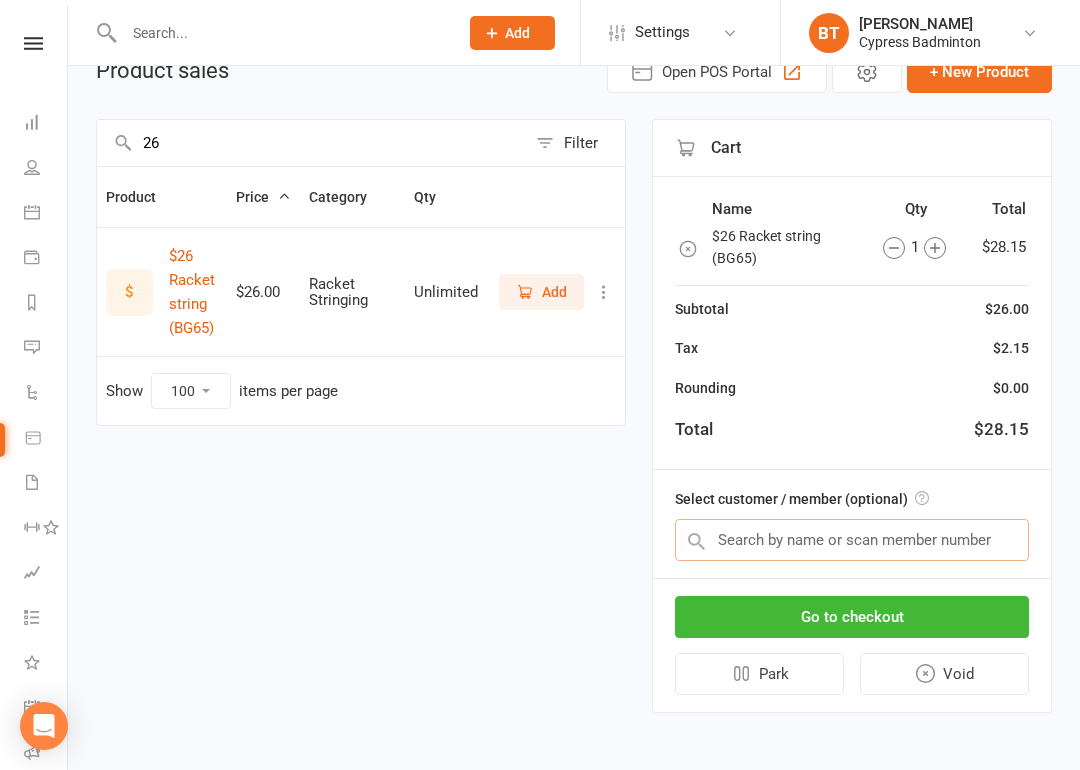 click at bounding box center (852, 540) 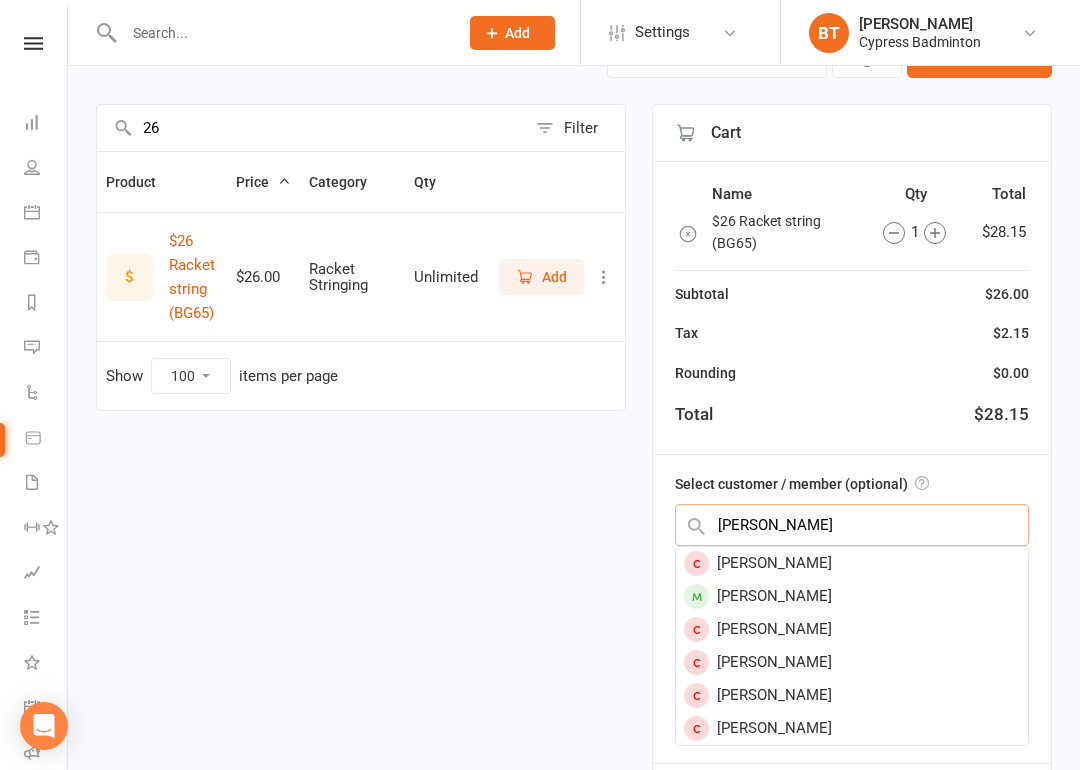 type on "[PERSON_NAME]" 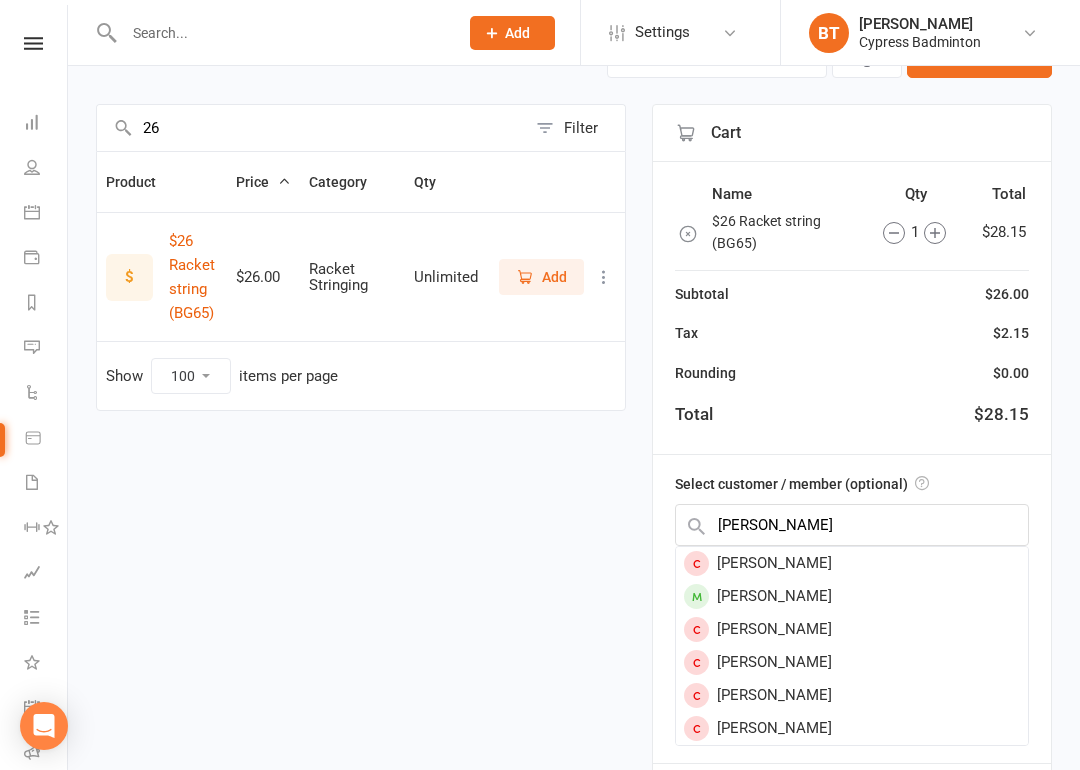 click on "[PERSON_NAME]" at bounding box center (852, 662) 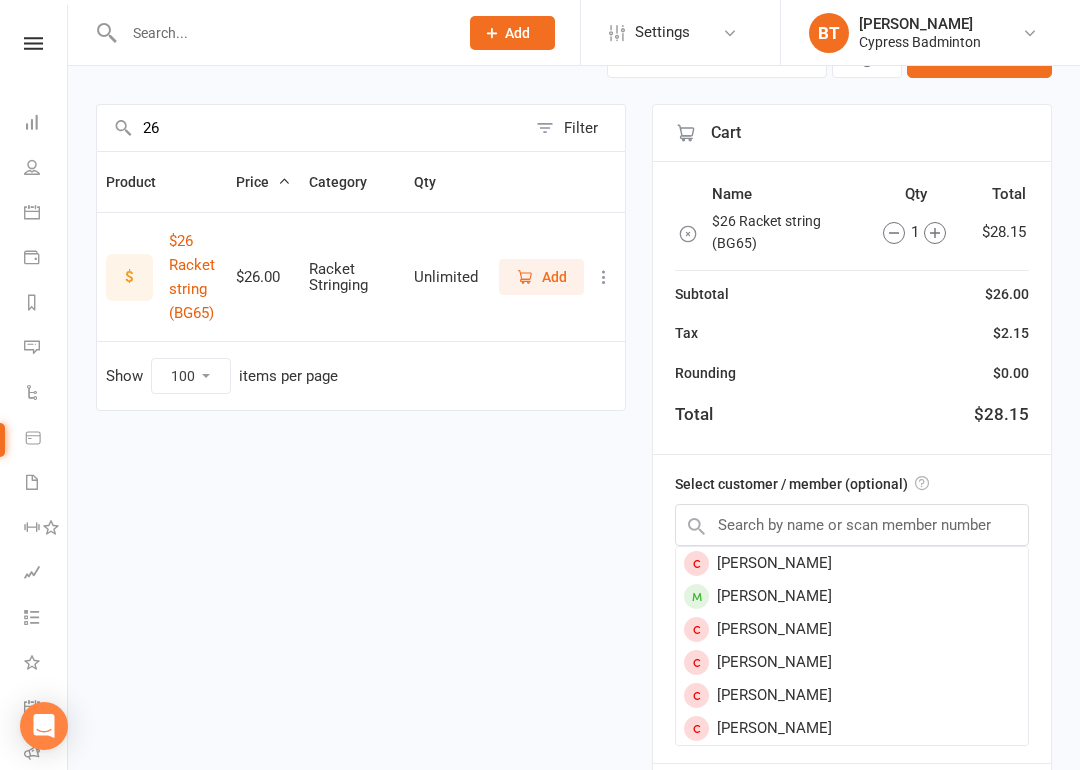 scroll, scrollTop: 117, scrollLeft: 0, axis: vertical 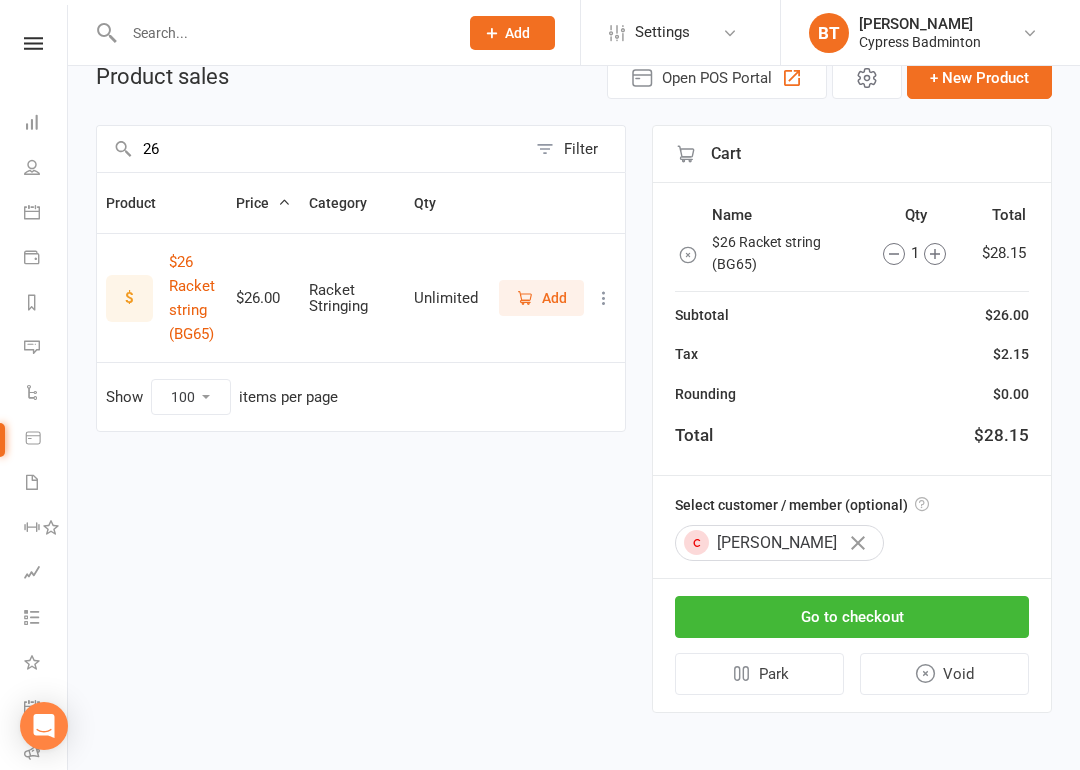 click on "Go to checkout" at bounding box center [852, 617] 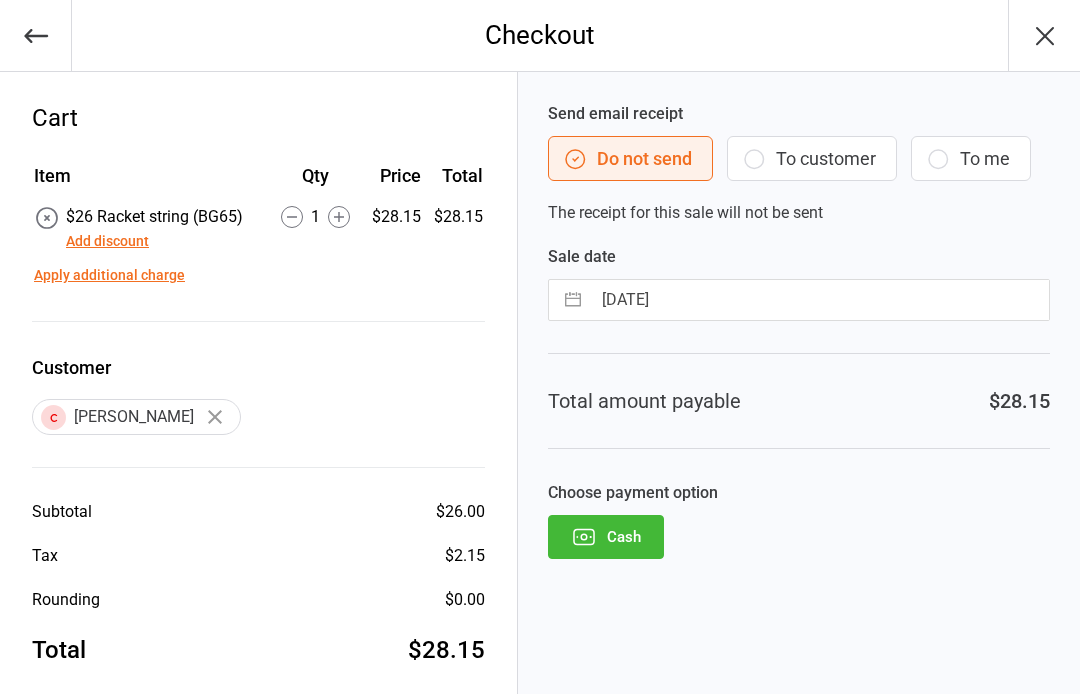scroll, scrollTop: 0, scrollLeft: 0, axis: both 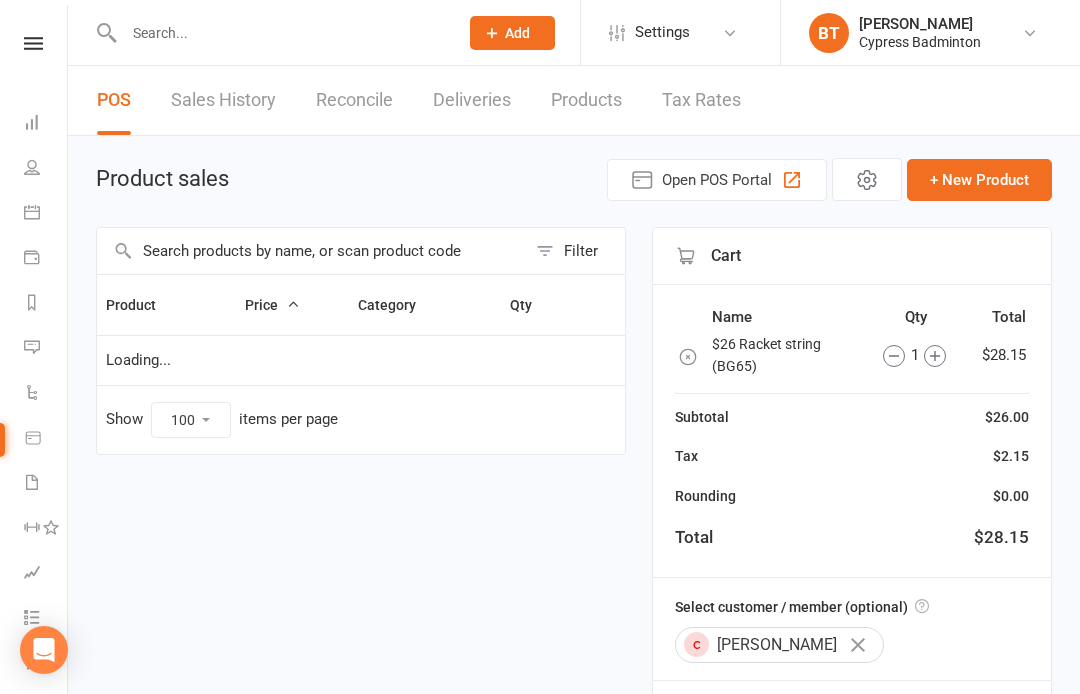 select on "100" 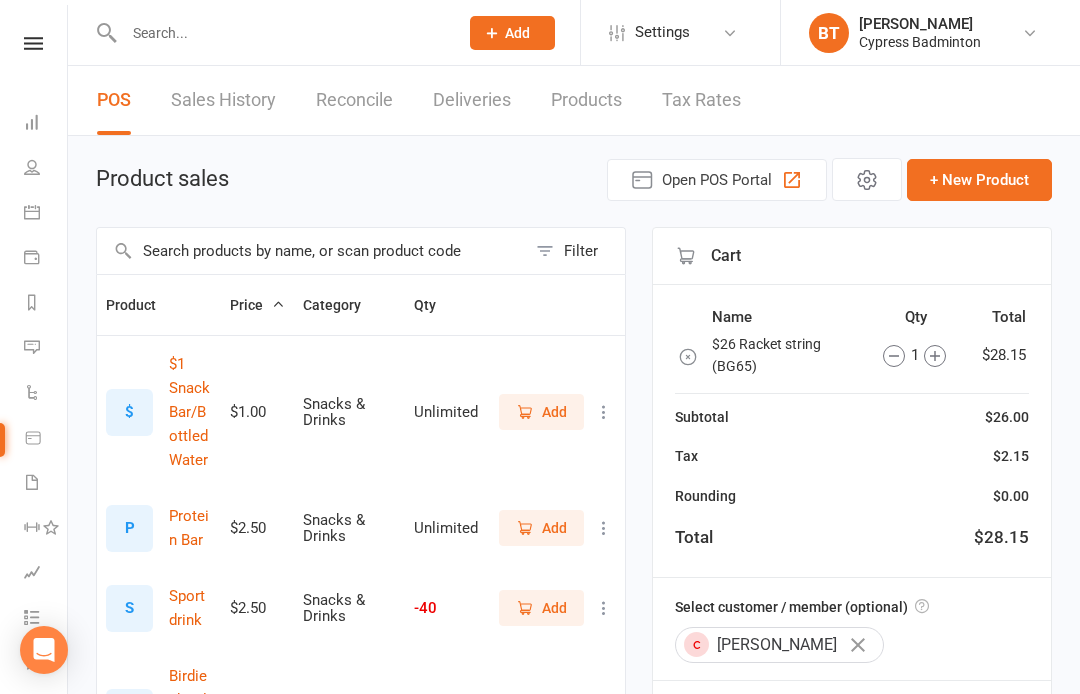 click at bounding box center [281, 33] 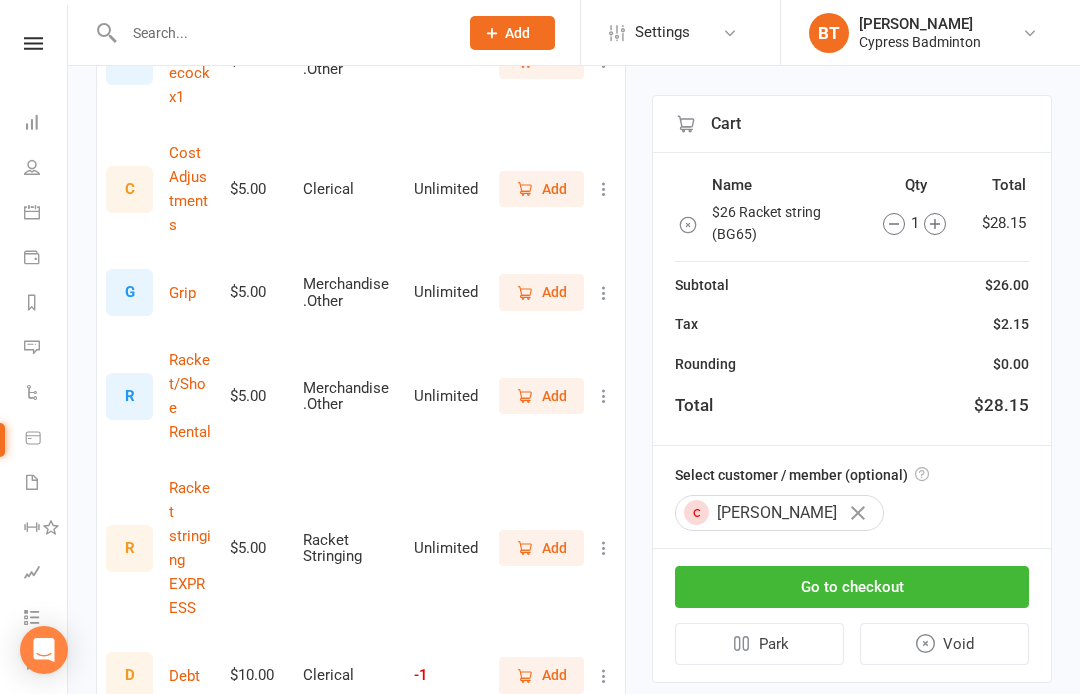 scroll, scrollTop: 538, scrollLeft: 0, axis: vertical 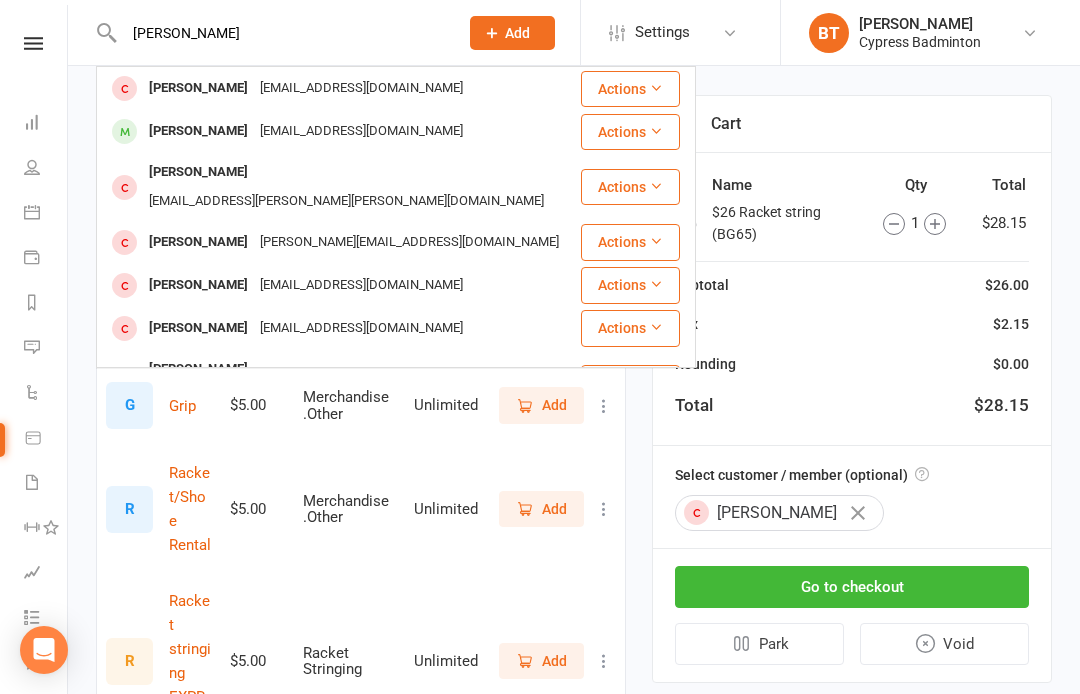 type on "[PERSON_NAME]" 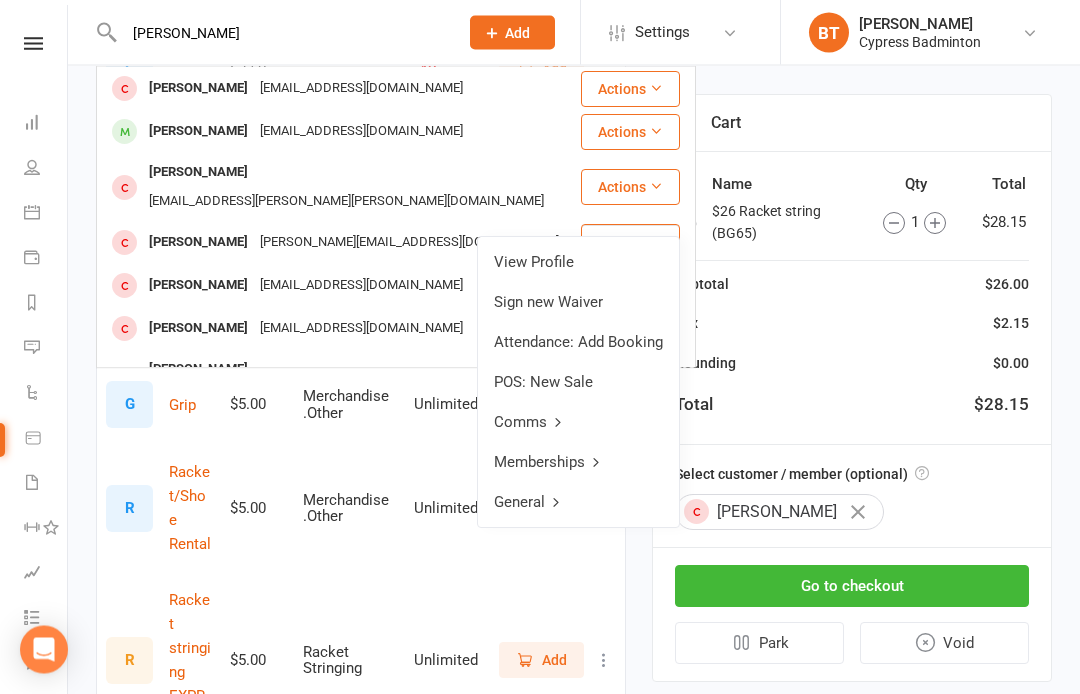 click on "View Profile" at bounding box center (578, 263) 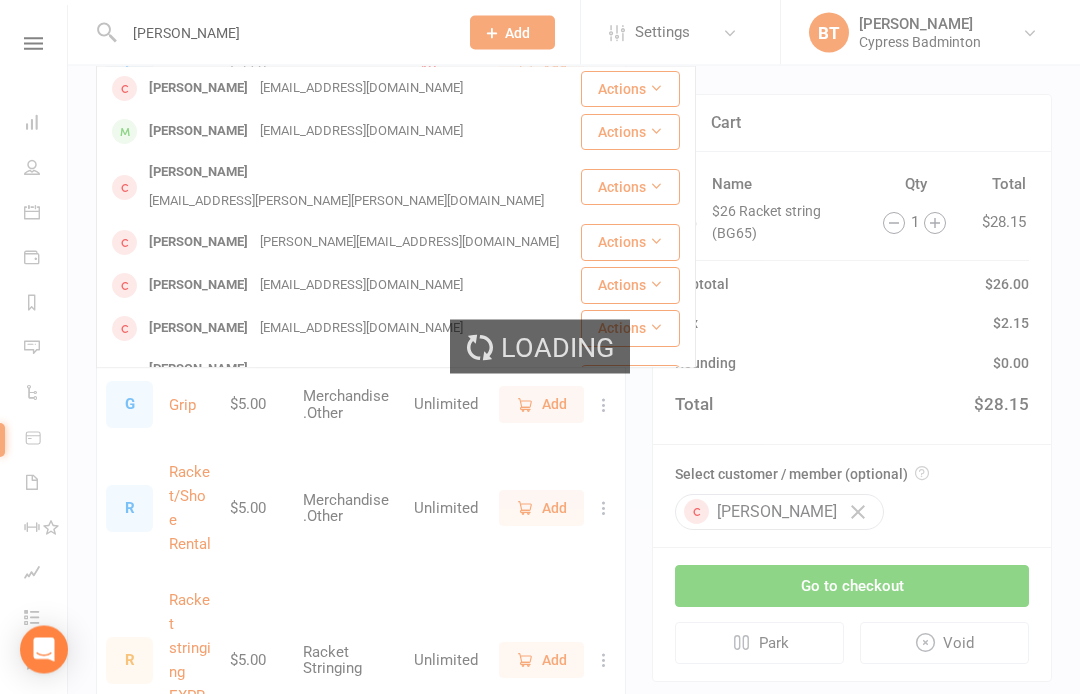 scroll, scrollTop: 539, scrollLeft: 0, axis: vertical 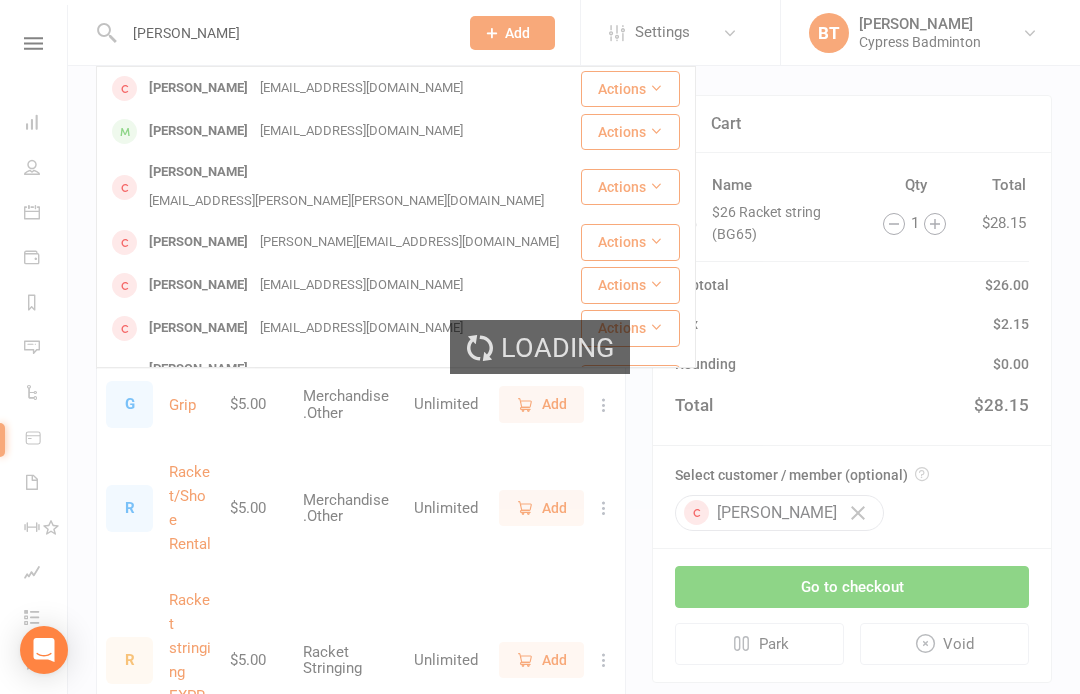 type 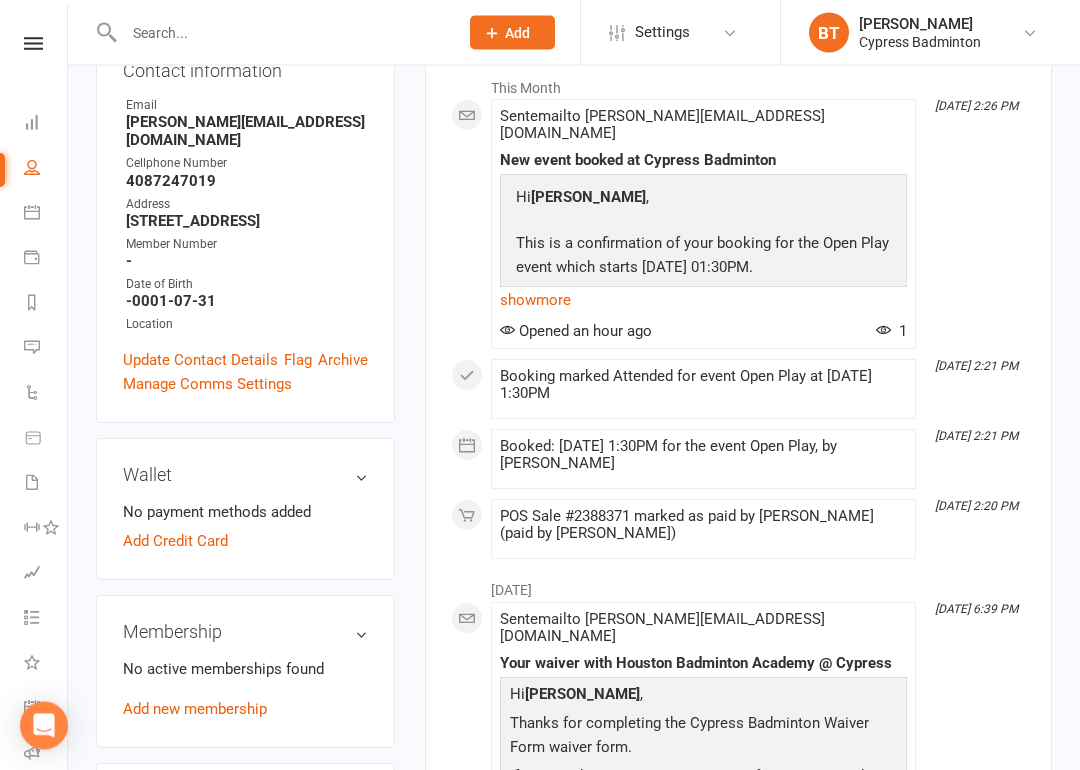 scroll, scrollTop: 333, scrollLeft: 0, axis: vertical 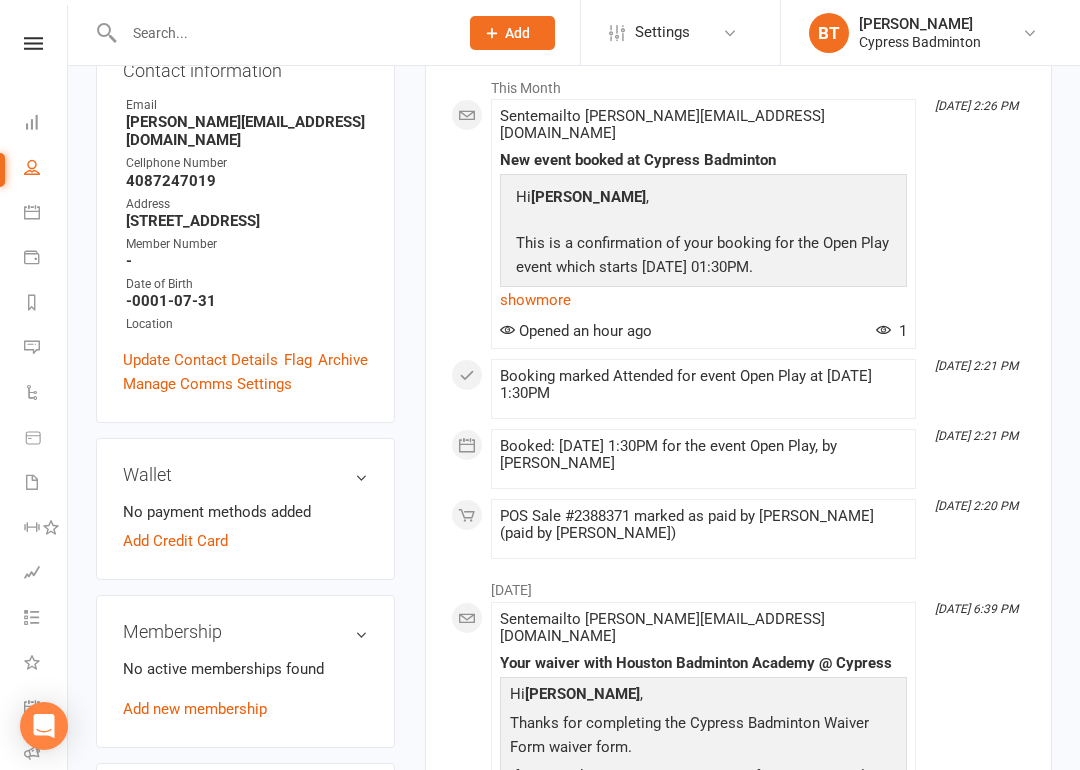 click on "Add new membership" at bounding box center [195, 709] 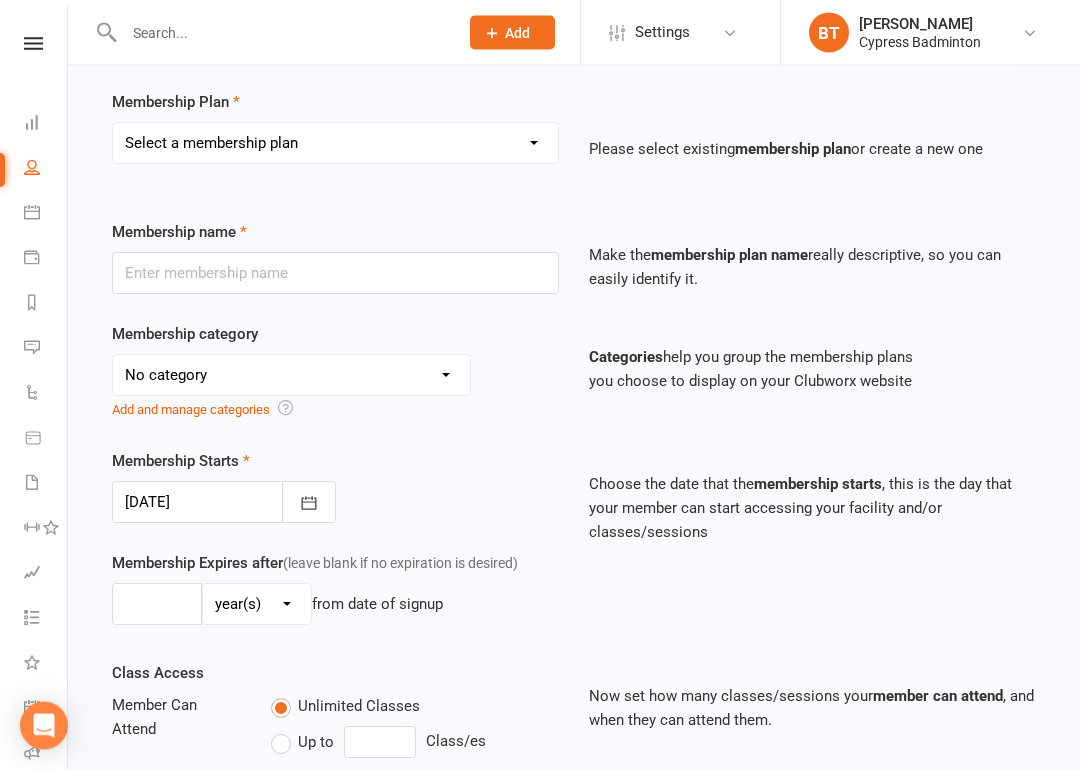 scroll, scrollTop: 137, scrollLeft: 0, axis: vertical 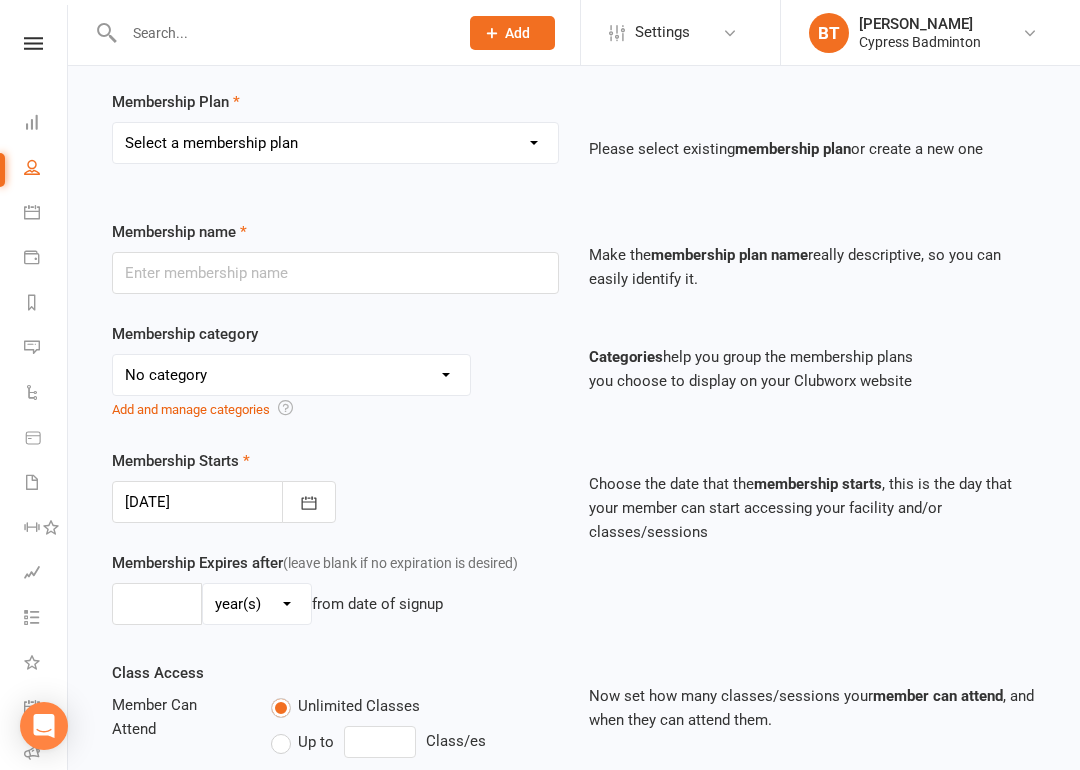 click on "No category 1 on 1 w/ Coach [PERSON_NAME] 1 on 1 w/ Elite Coach 1 on 1 w/HBA Coach 2 on 1 w/ Coach [PERSON_NAME] 2 on 1 w/ HBA Coach 3 on 1 w/ Coach [PERSON_NAME] 45 Mins w/ Coach [PERSON_NAME] 4 on 1 w/ Coach [PERSON_NAME] (1.5 hrs) Adult training Badminton Buffet Badminton Camps Beginner Clinic Club walk-in Court reservation Elite Competition Program event rental Family & Friends Fun: Beginner Private Lessons Future Champion General Grab&go High Performance JR Beginner JR Intermediate Level Up Semi Private Member court booking MERCH Next Champion Open Play Parent Co Play Performance class Pre tournament Smash n Fun" at bounding box center [291, 375] 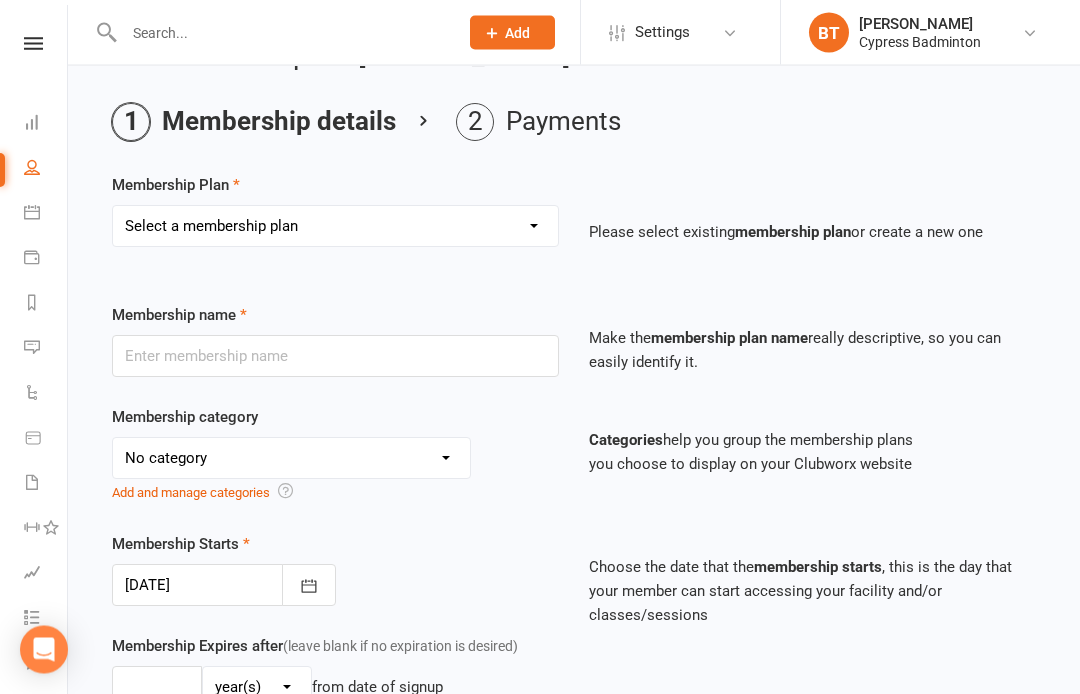 scroll, scrollTop: 0, scrollLeft: 0, axis: both 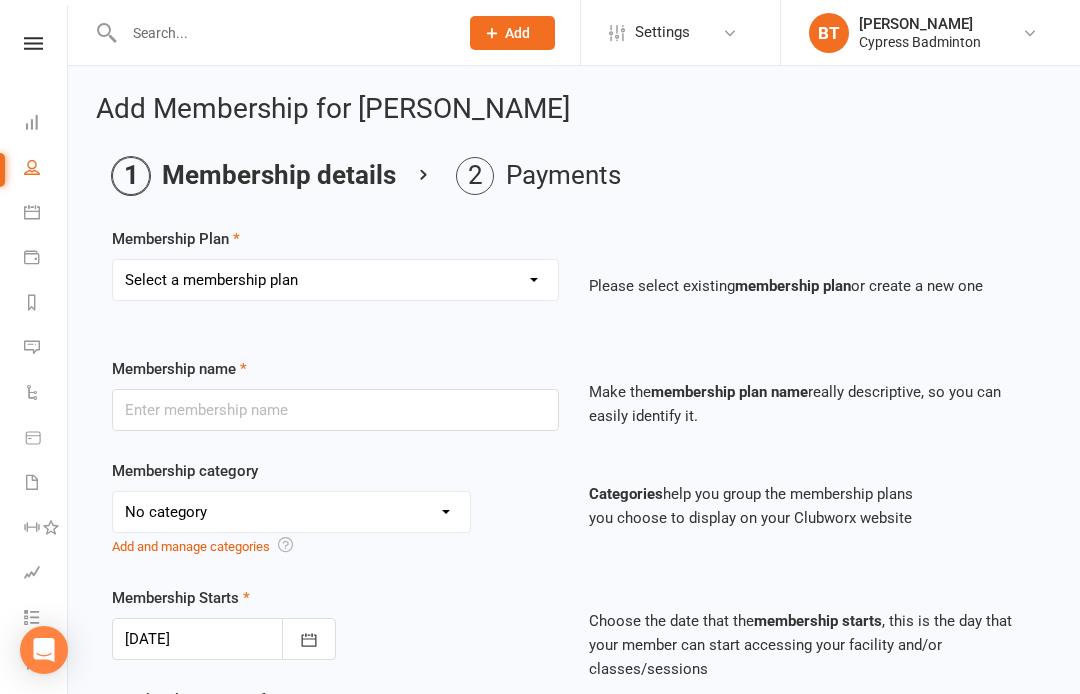 click at bounding box center [33, 43] 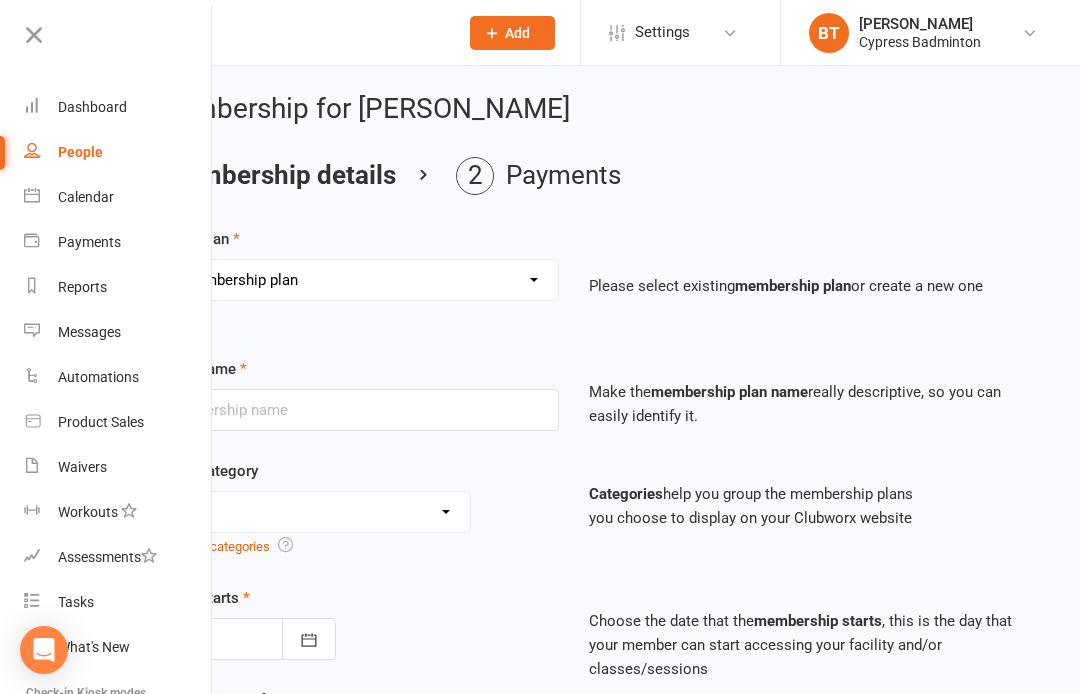 click on "Product Sales" at bounding box center [101, 422] 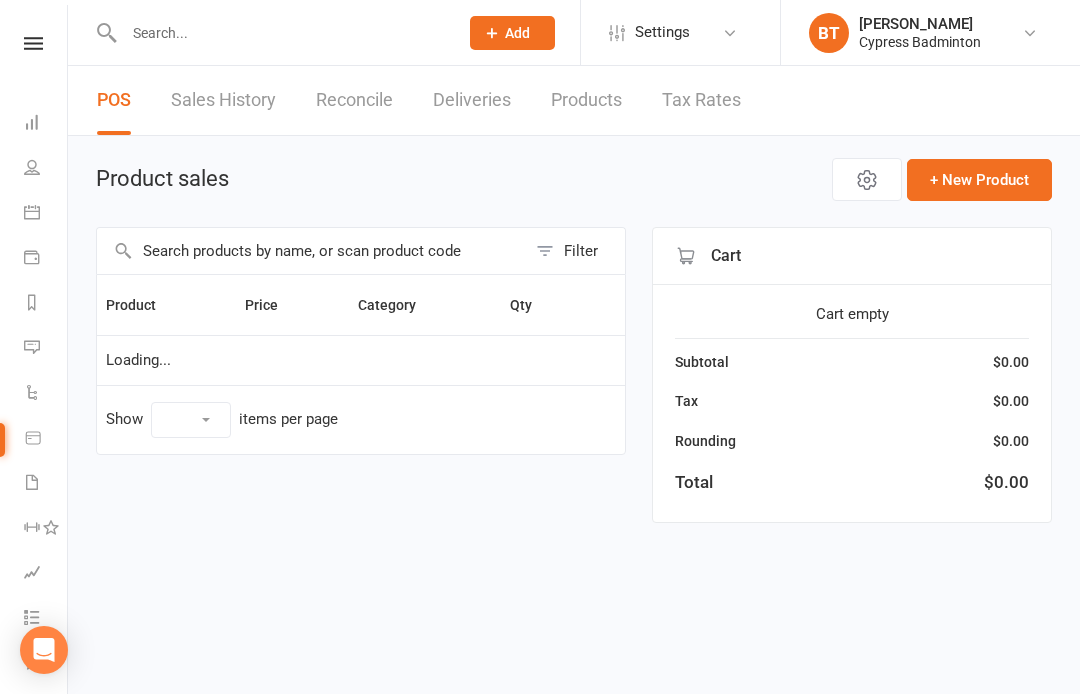 select on "100" 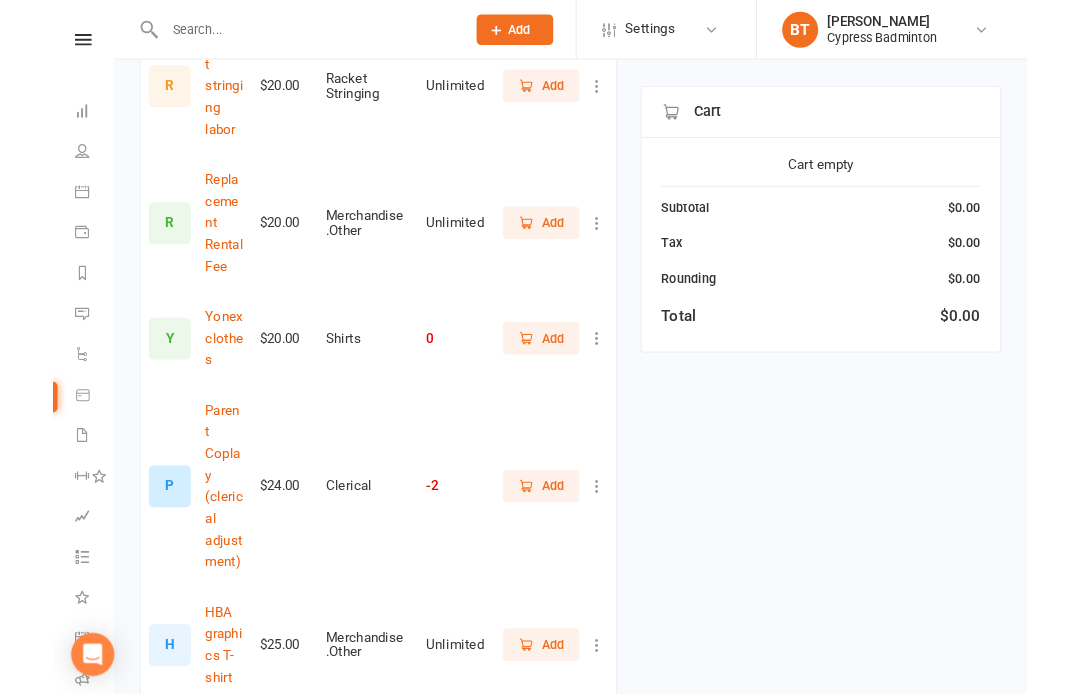 scroll, scrollTop: 2555, scrollLeft: 0, axis: vertical 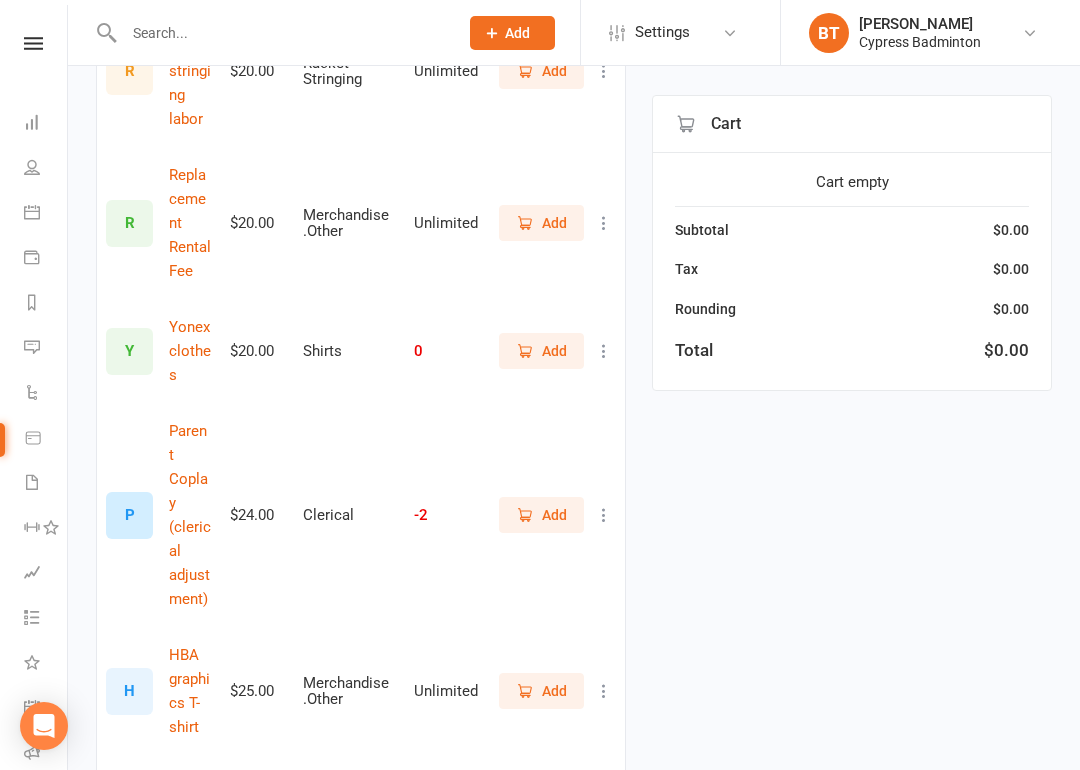 click at bounding box center [604, 843] 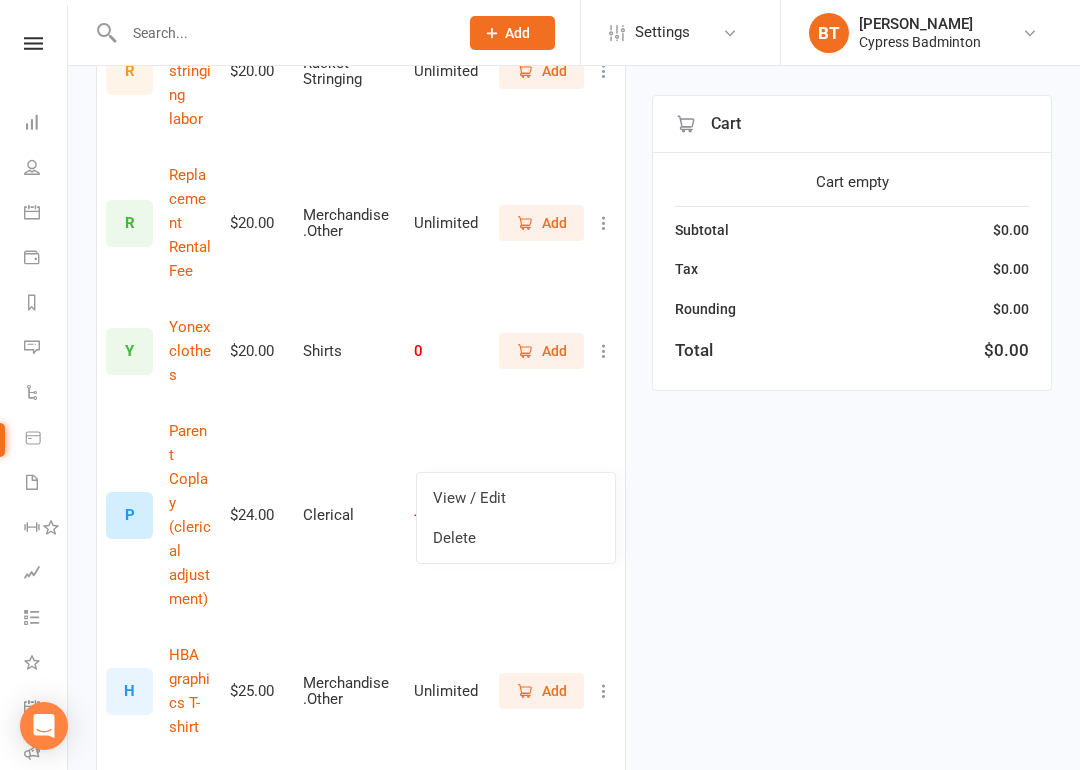 click on "Add" at bounding box center [541, 843] 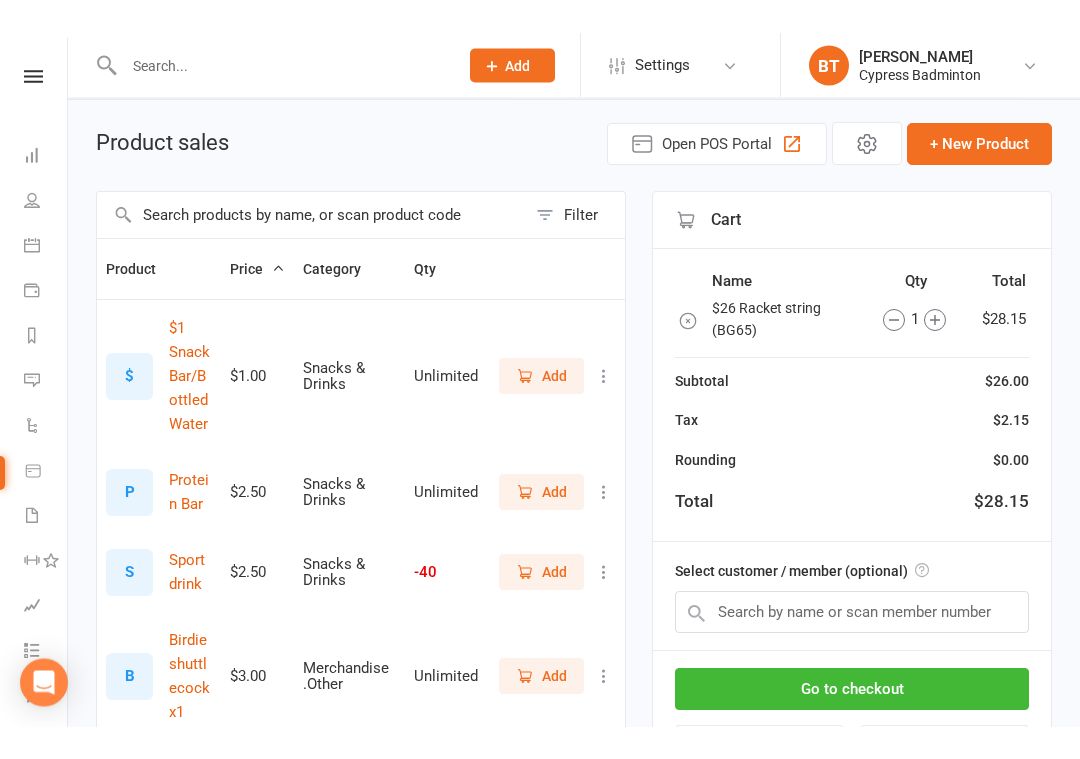 scroll, scrollTop: 0, scrollLeft: 0, axis: both 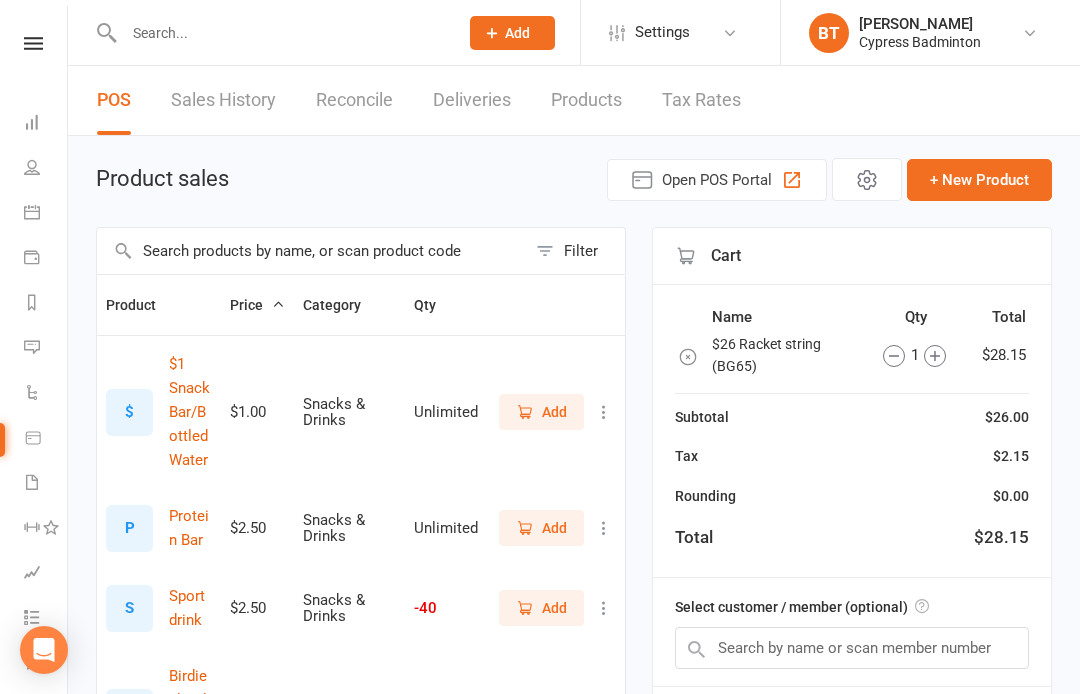 click at bounding box center [894, 355] 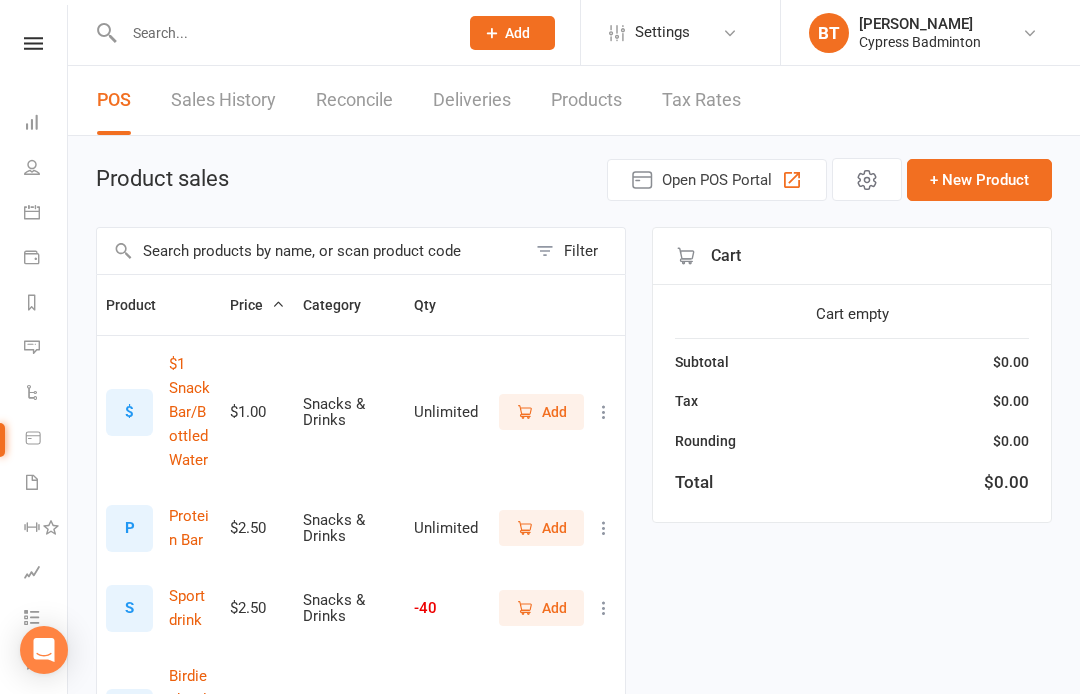click at bounding box center (33, 43) 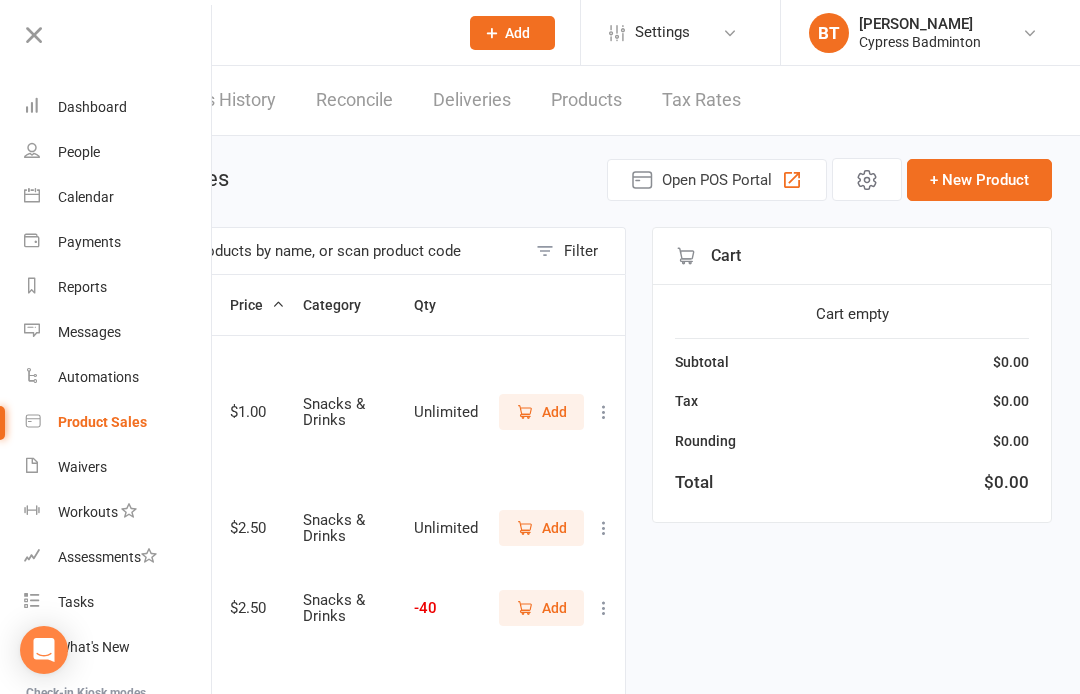 click on "Payments" at bounding box center (89, 242) 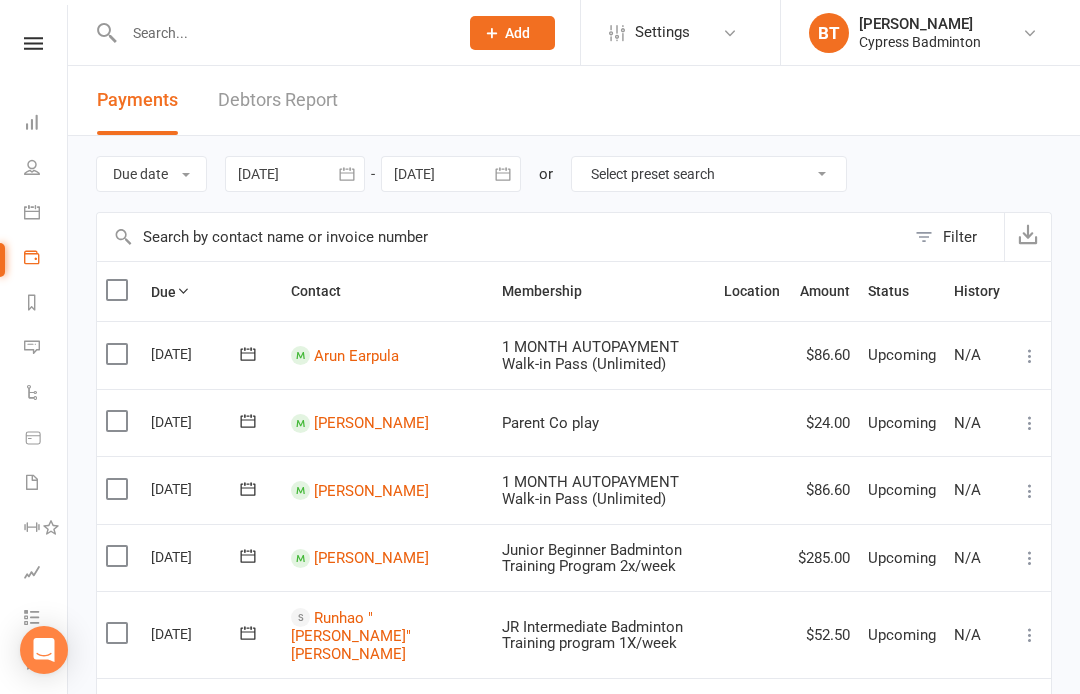 click at bounding box center (33, 43) 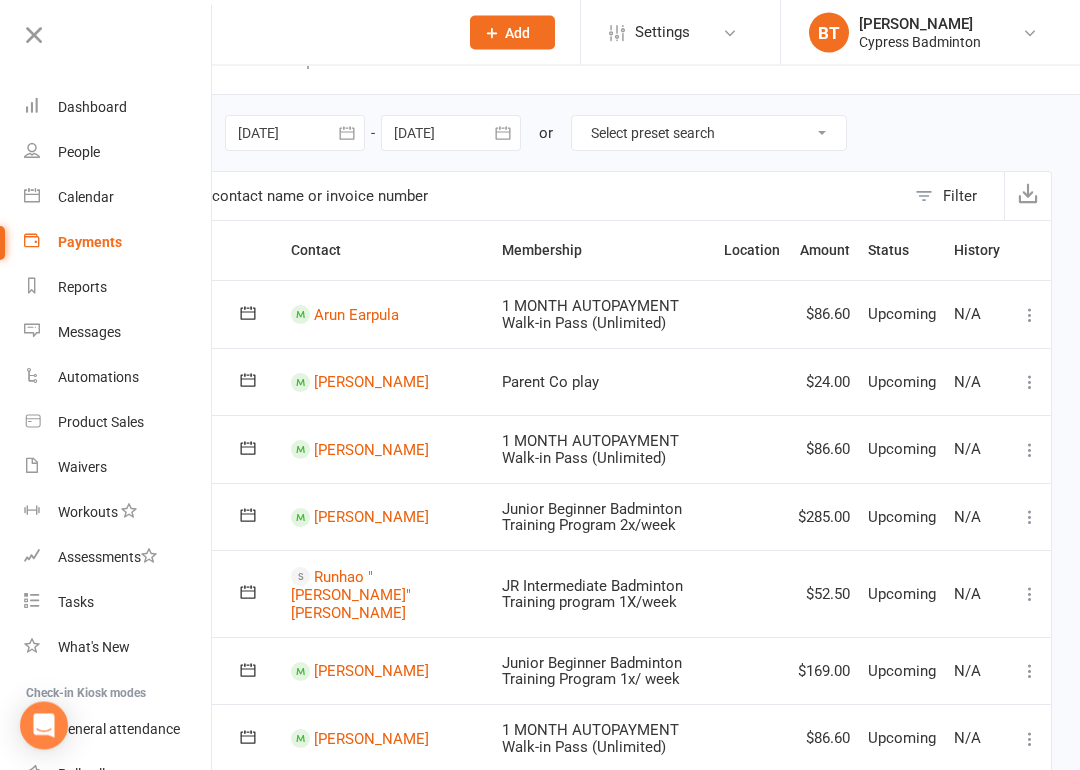 scroll, scrollTop: 41, scrollLeft: 0, axis: vertical 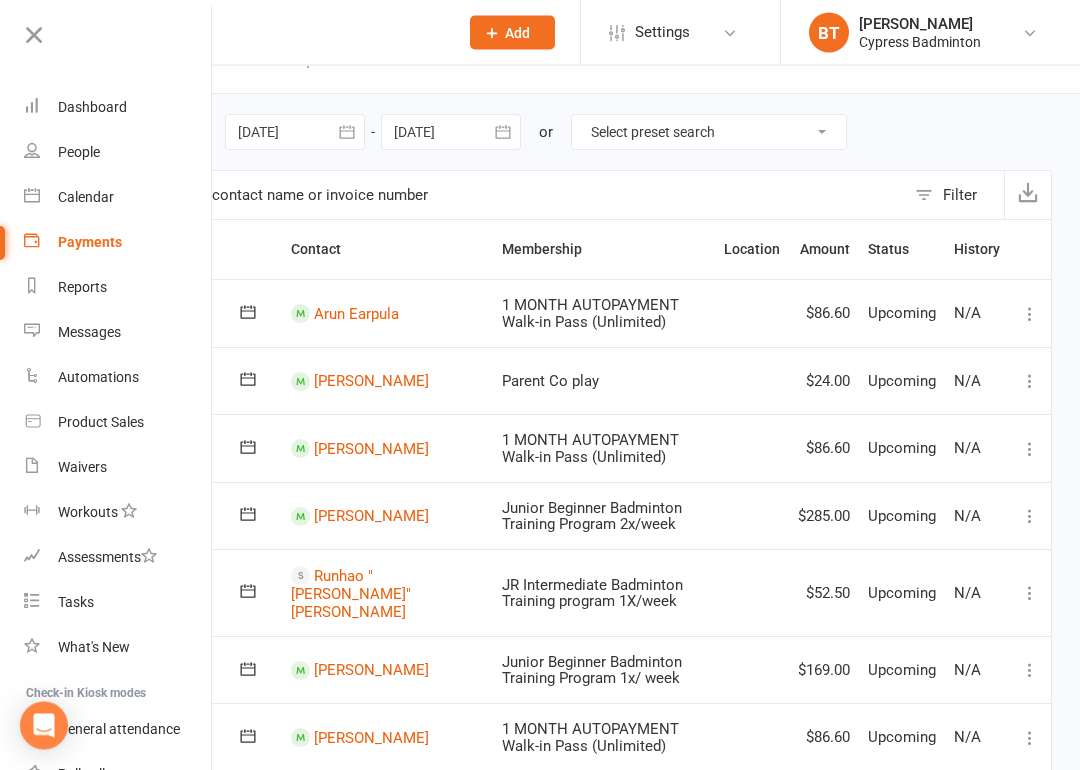 click on "Dashboard" at bounding box center (92, 107) 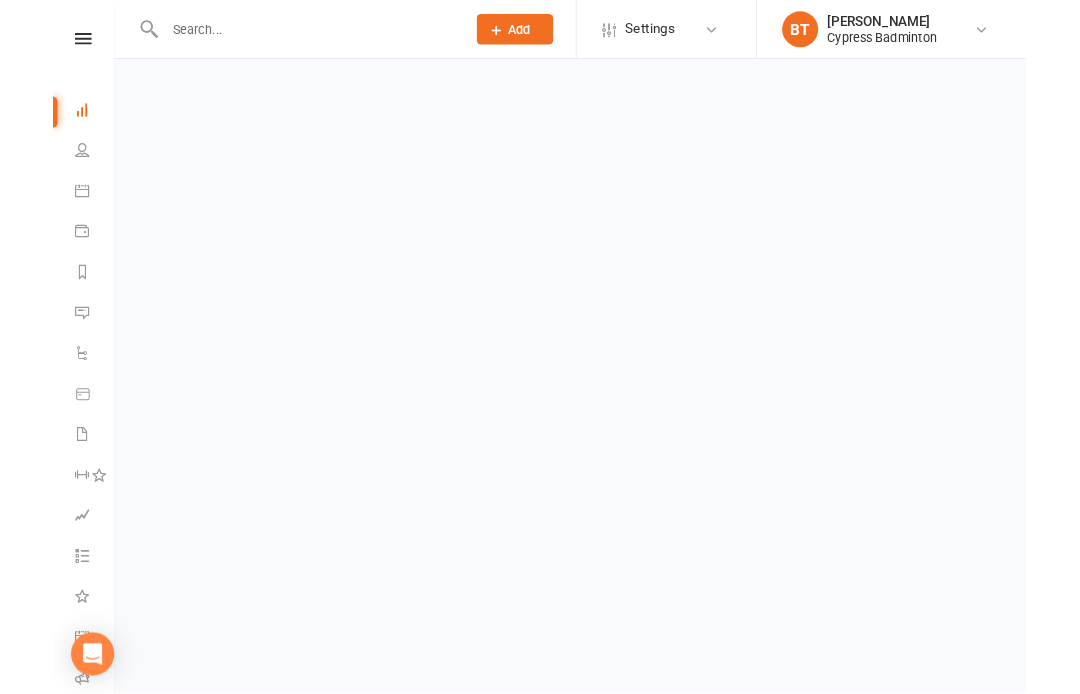 scroll, scrollTop: 0, scrollLeft: 0, axis: both 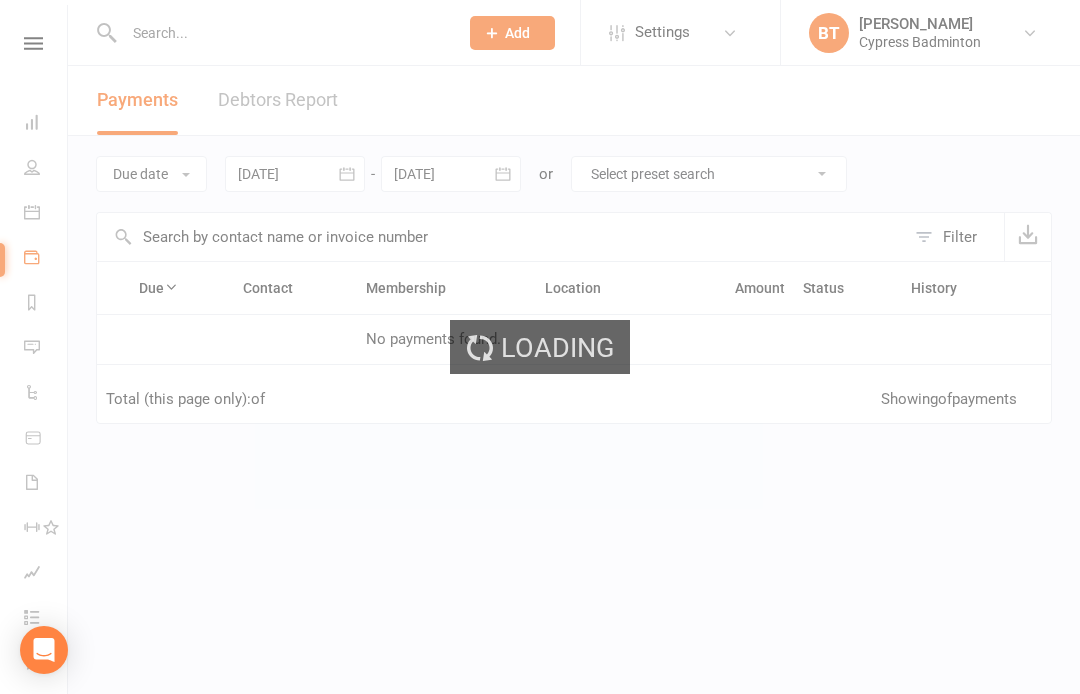 select on "100" 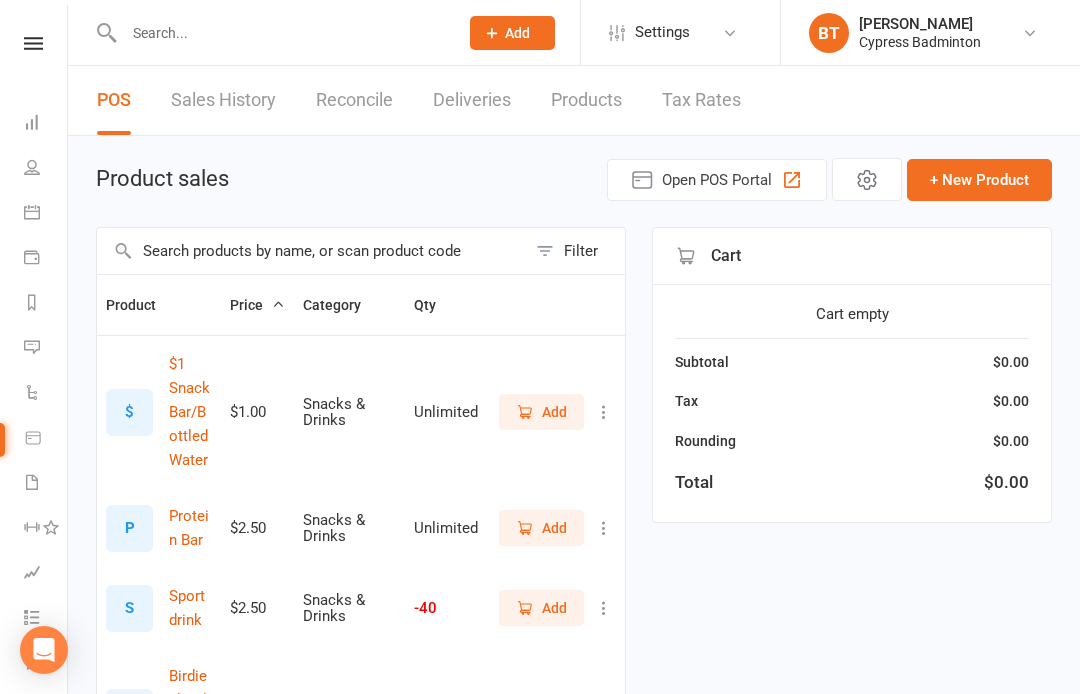 scroll, scrollTop: 0, scrollLeft: 0, axis: both 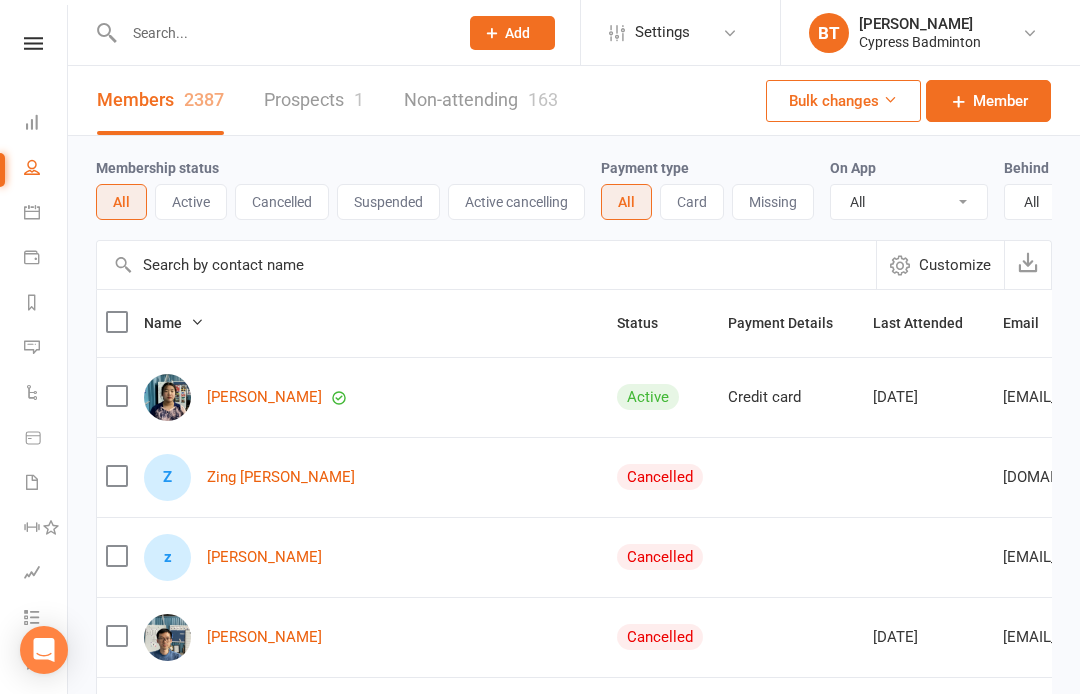 click on "Calendar" at bounding box center (33, 214) 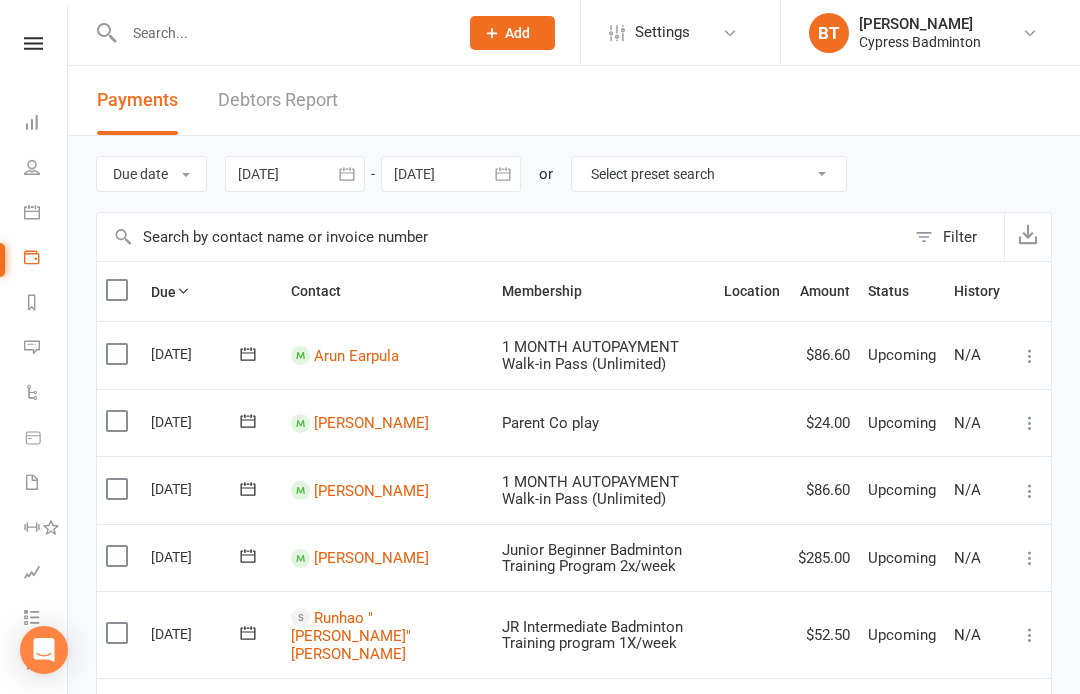 click on "Reports" at bounding box center (33, 304) 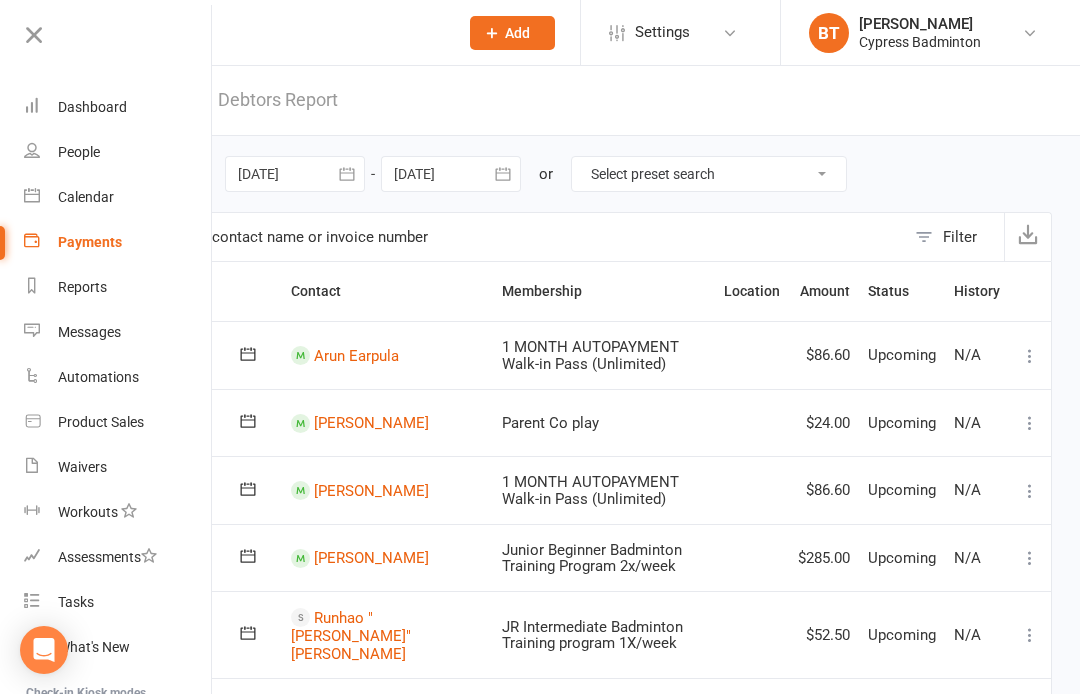 click on "Payments" at bounding box center (90, 242) 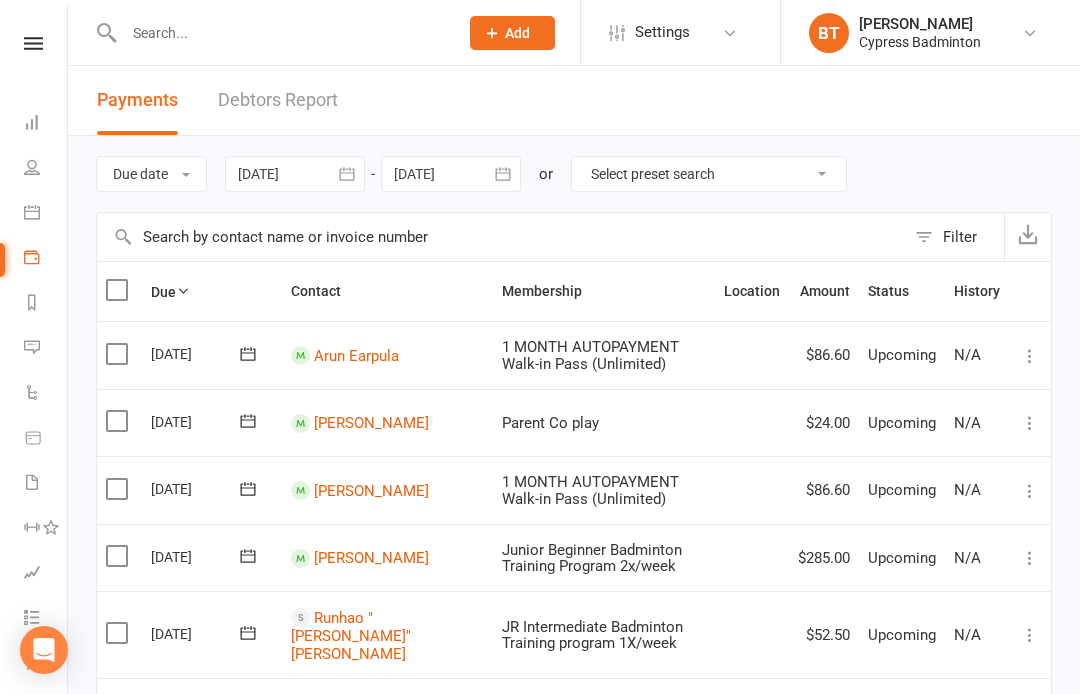 click at bounding box center [33, 43] 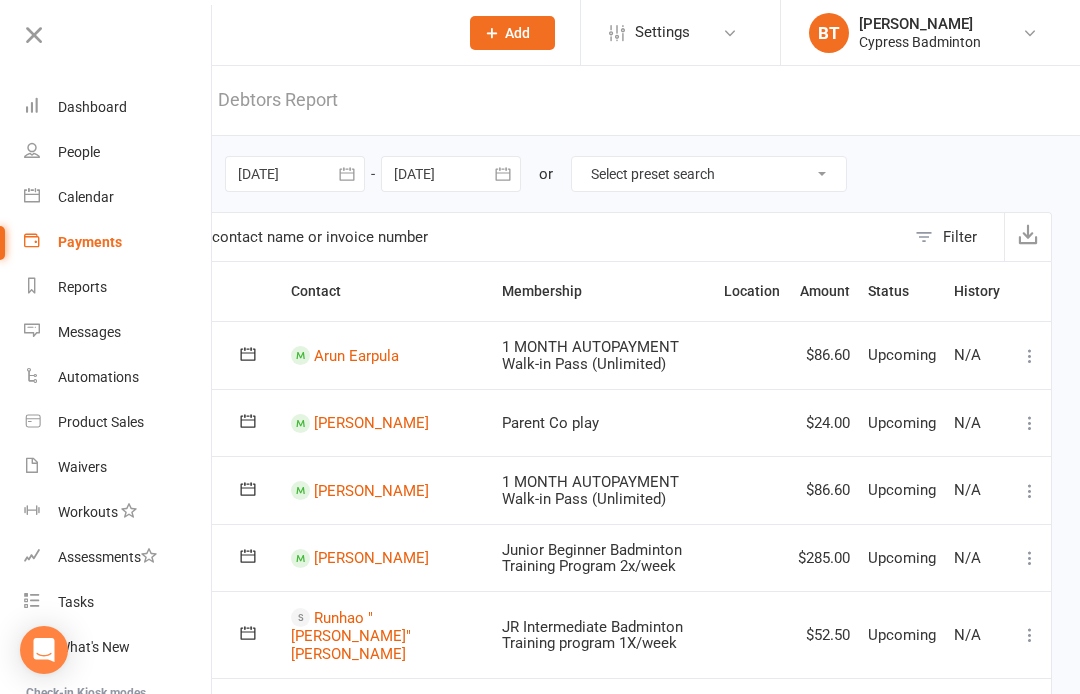 scroll, scrollTop: 0, scrollLeft: 0, axis: both 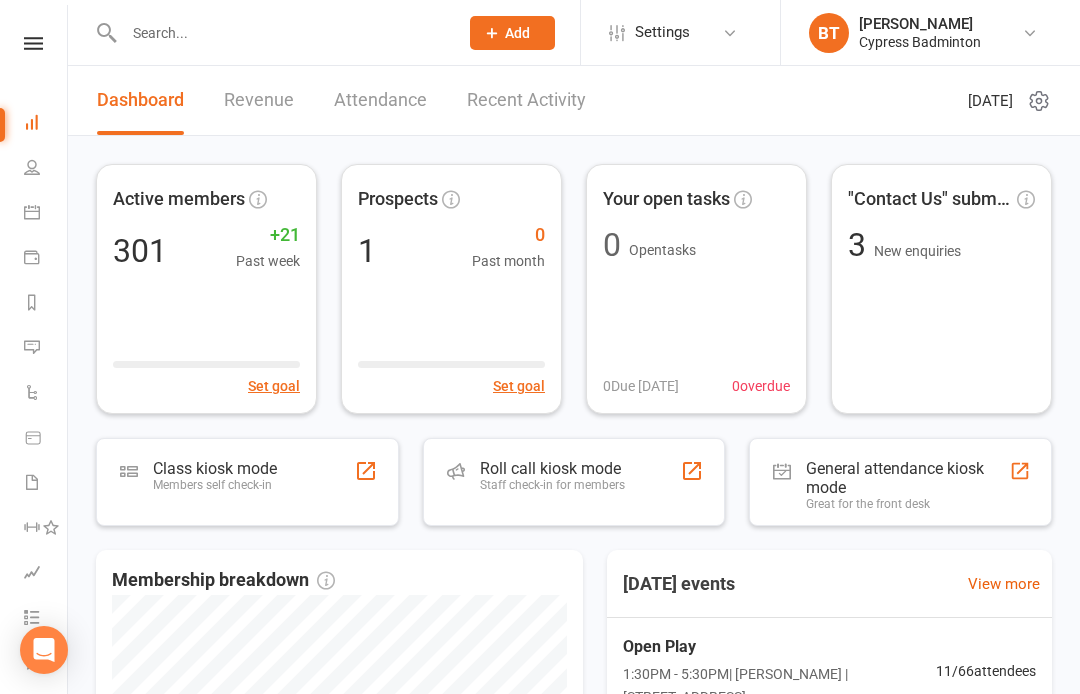 click at bounding box center (33, 43) 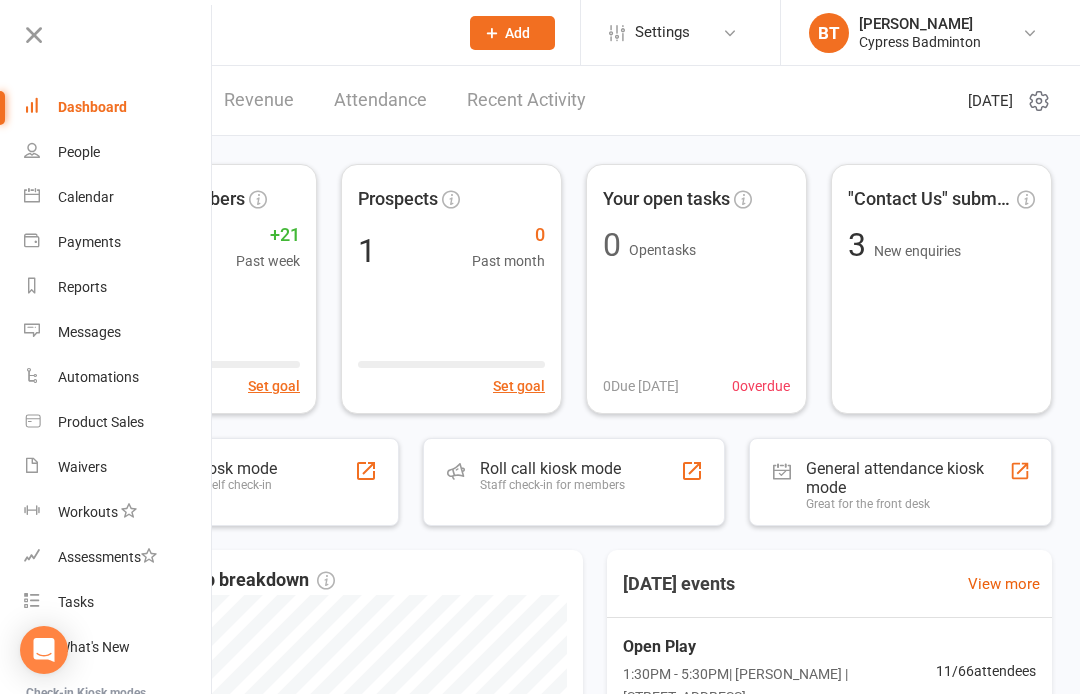 click at bounding box center (281, 33) 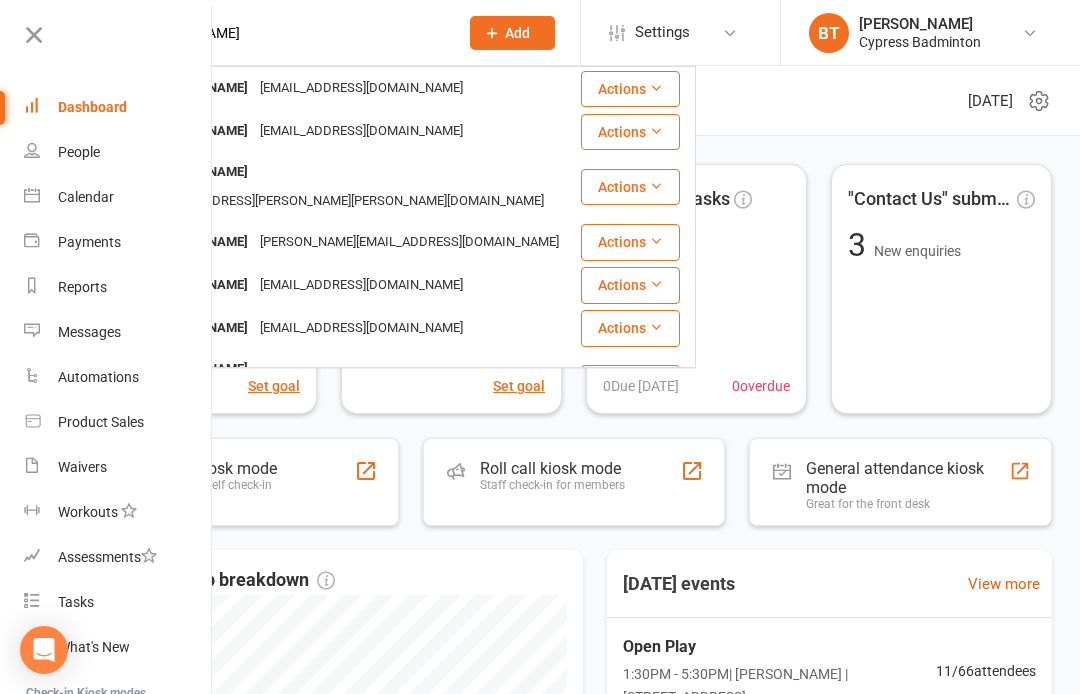 click on "[PERSON_NAME]" at bounding box center [281, 33] 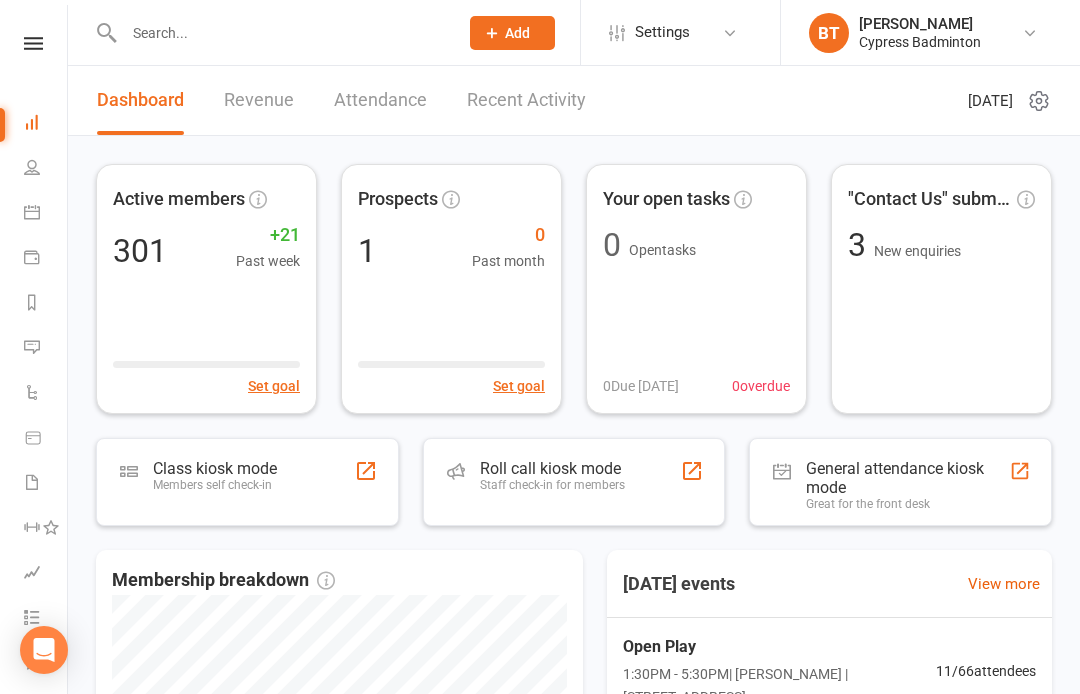 click at bounding box center [281, 33] 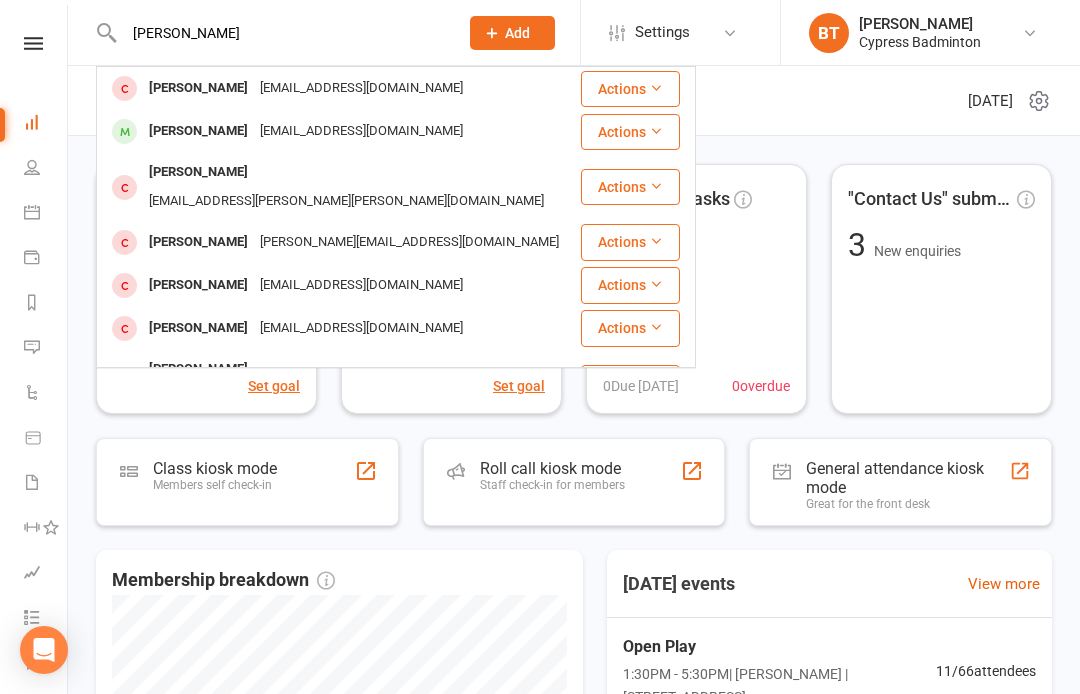 type on "[PERSON_NAME]" 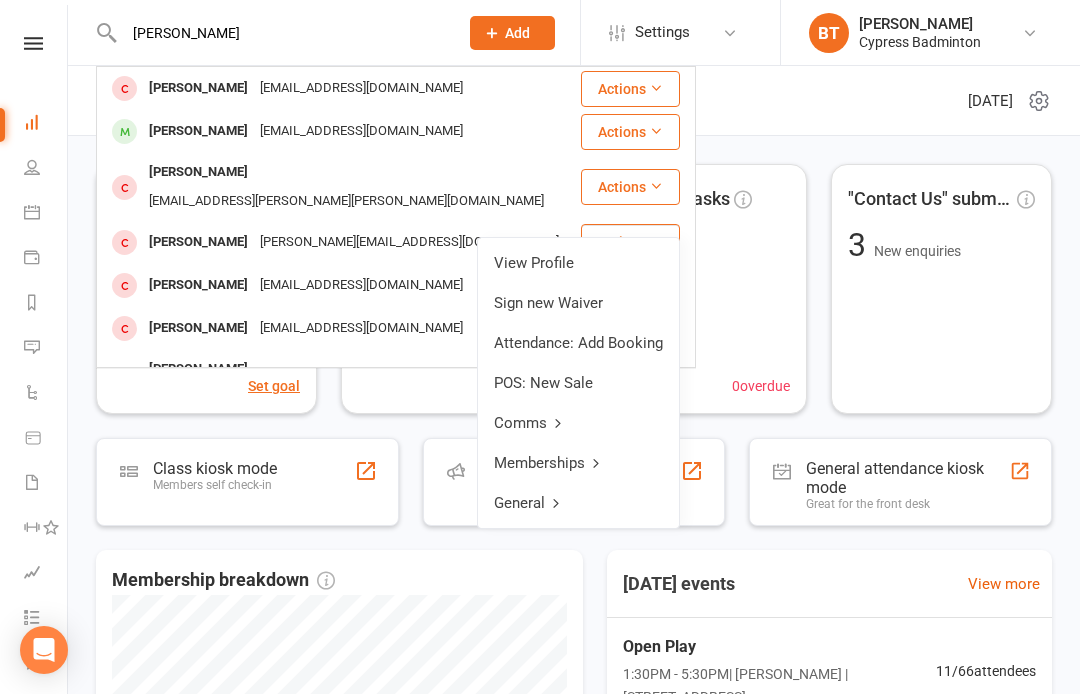click on "POS: New Sale" at bounding box center (578, 383) 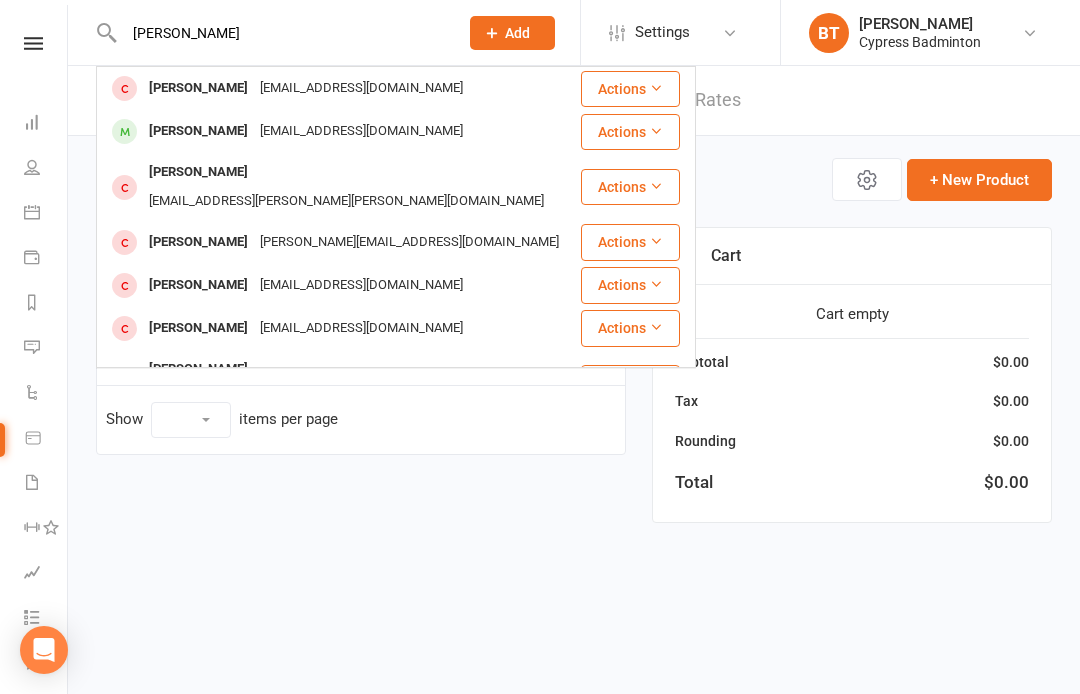 type 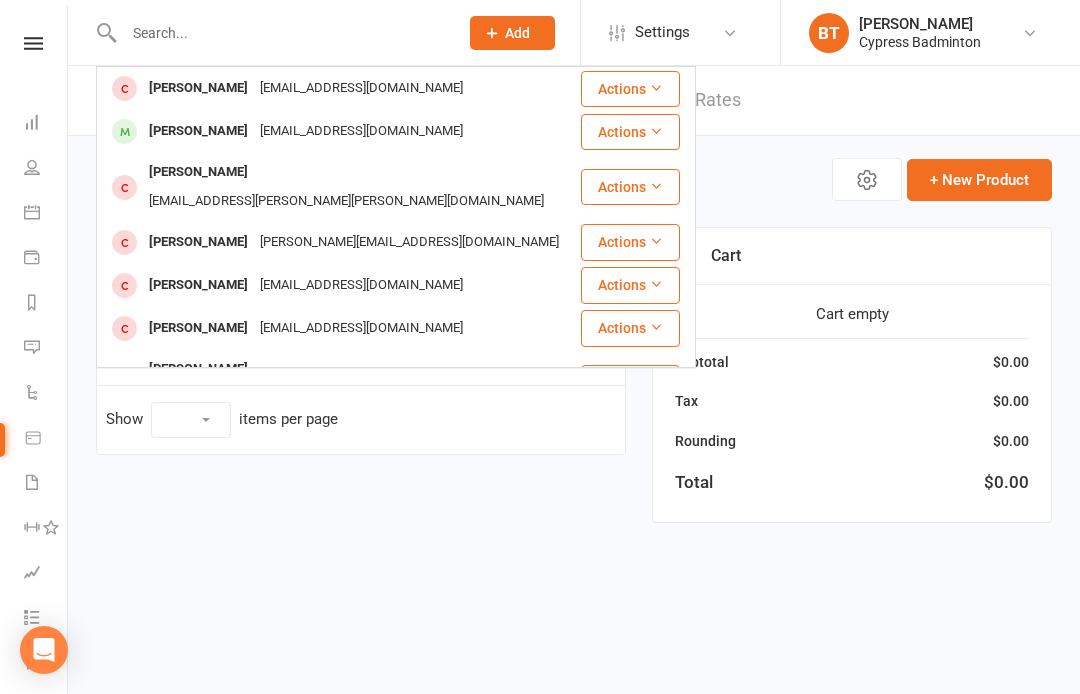 select on "100" 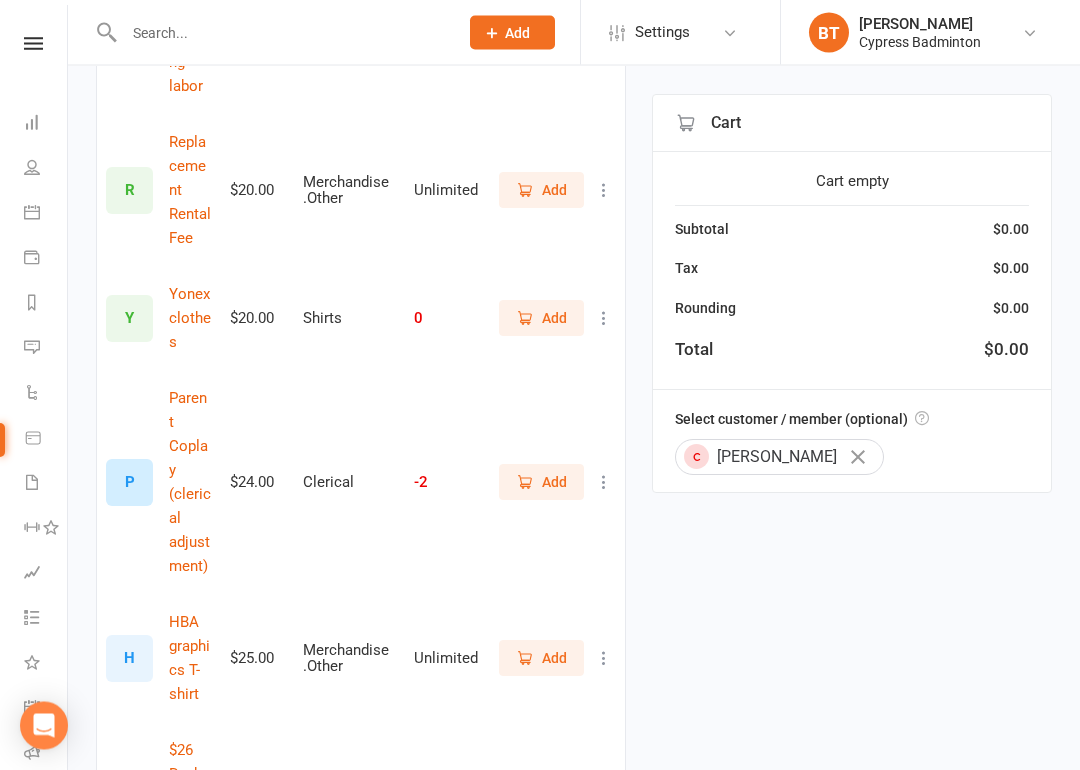 scroll, scrollTop: 2595, scrollLeft: 0, axis: vertical 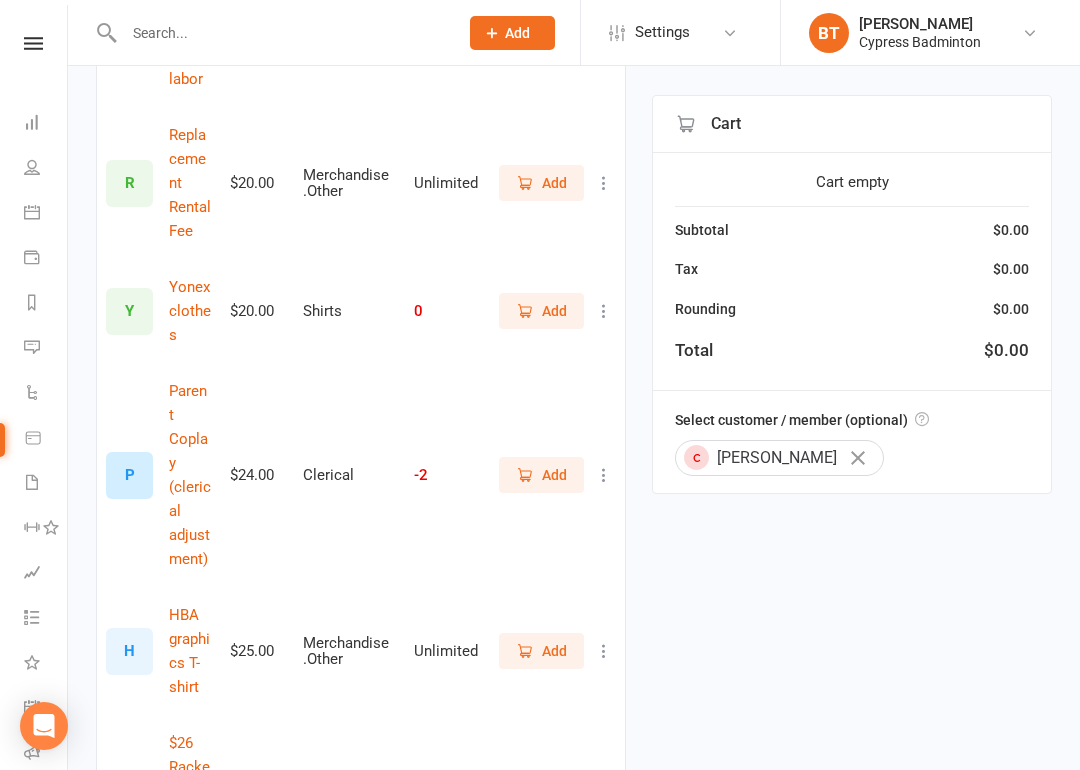 click on "Add" at bounding box center (554, 803) 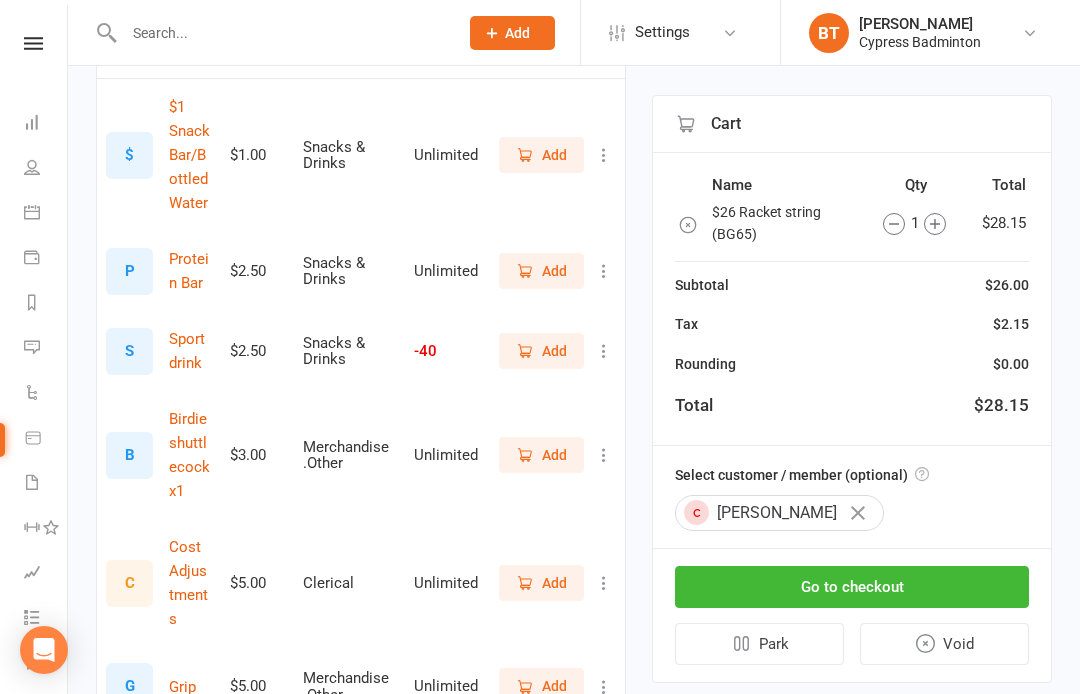 scroll, scrollTop: 0, scrollLeft: 0, axis: both 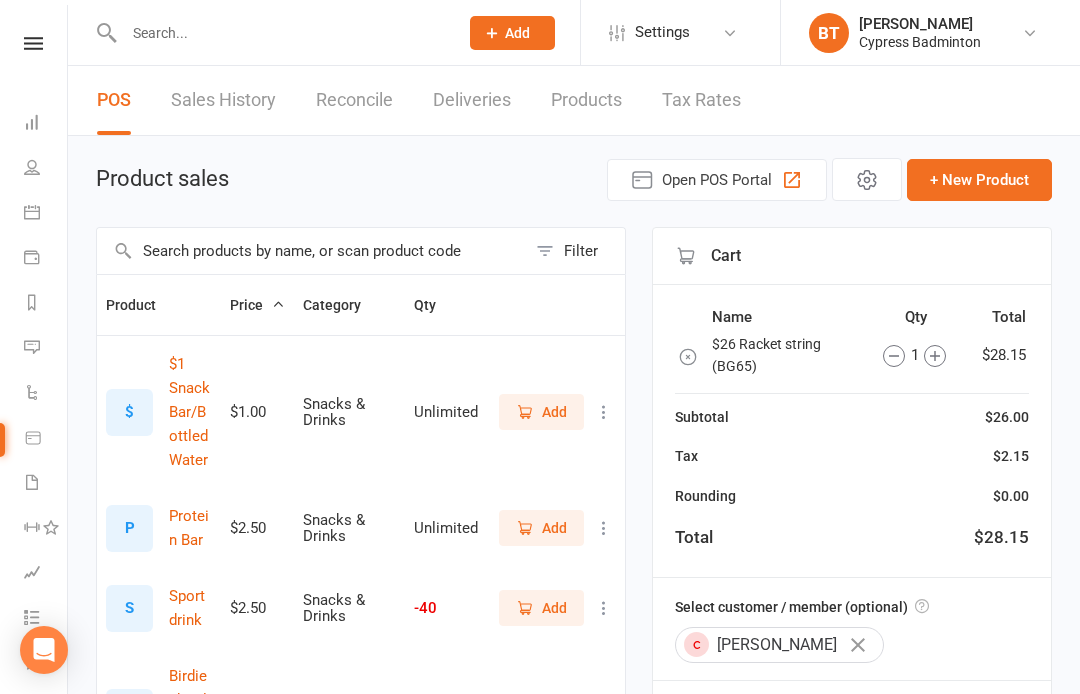 click on "Tax Rates" at bounding box center [701, 100] 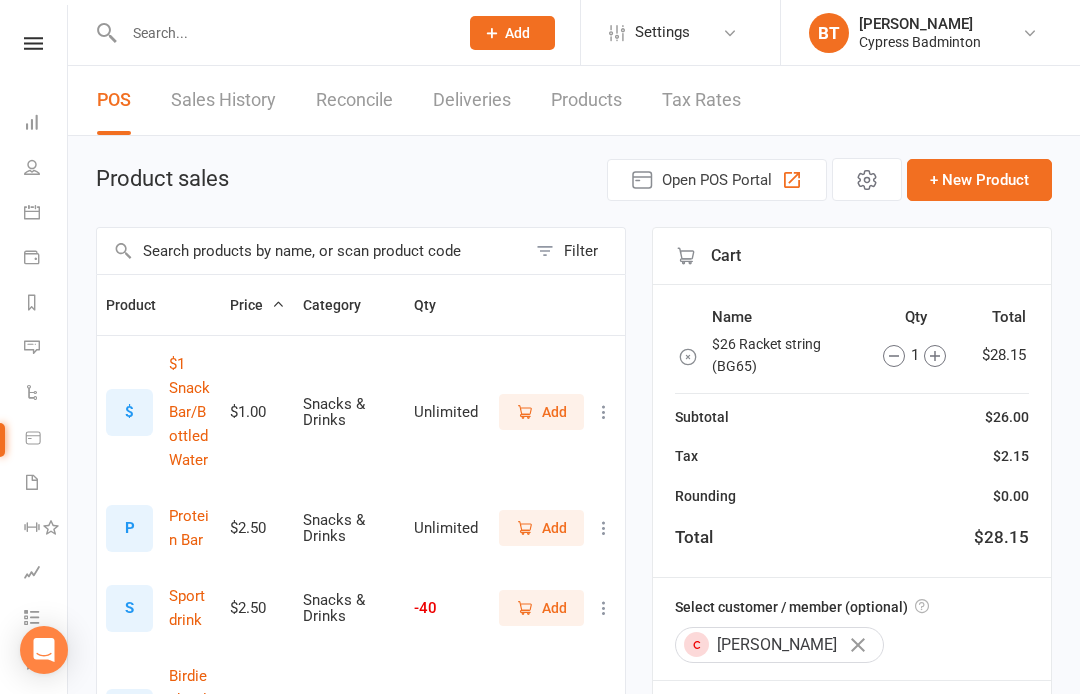 click on "Add" 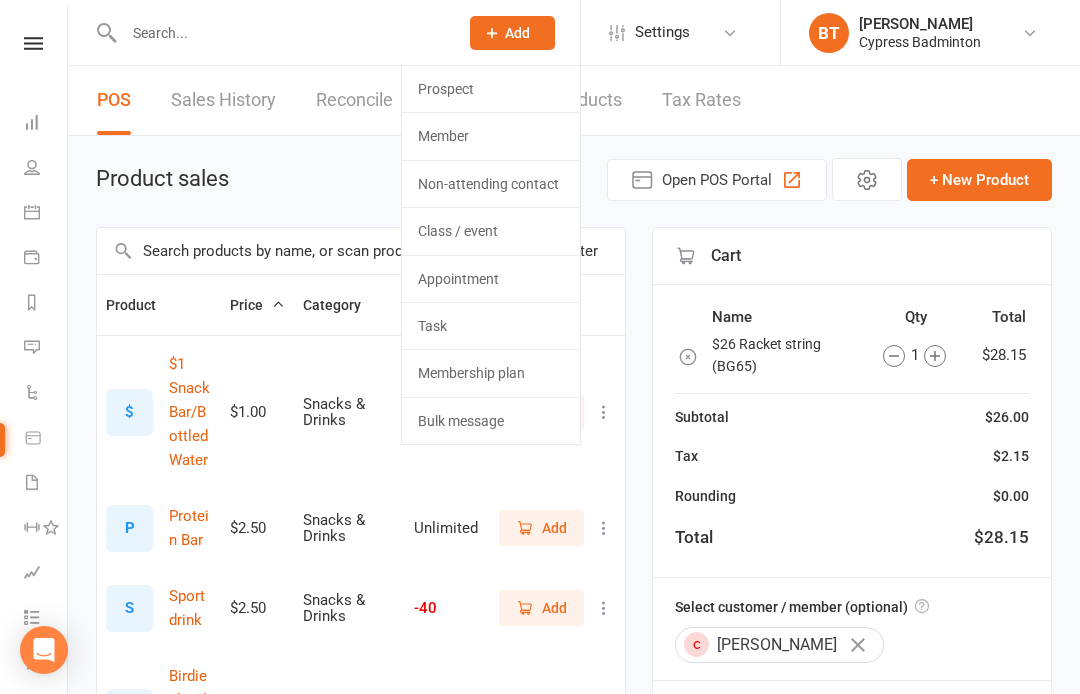 click on "Product sales Open POS Portal + New Product" at bounding box center (574, 179) 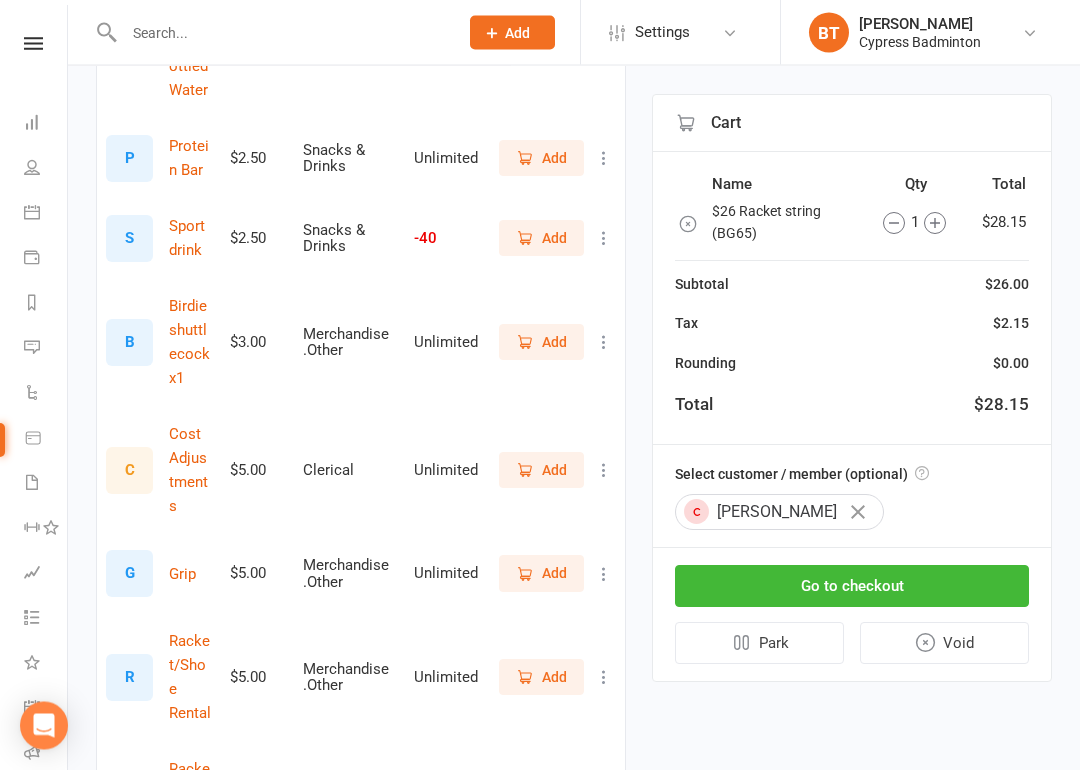 scroll, scrollTop: 370, scrollLeft: 0, axis: vertical 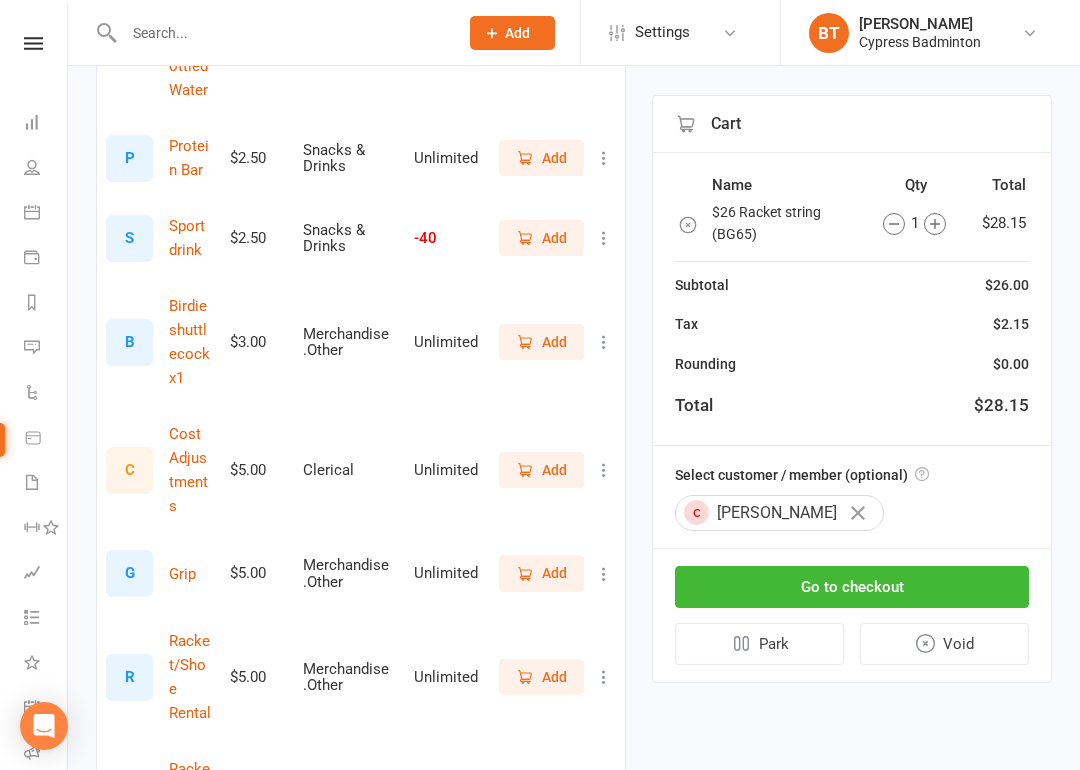 click 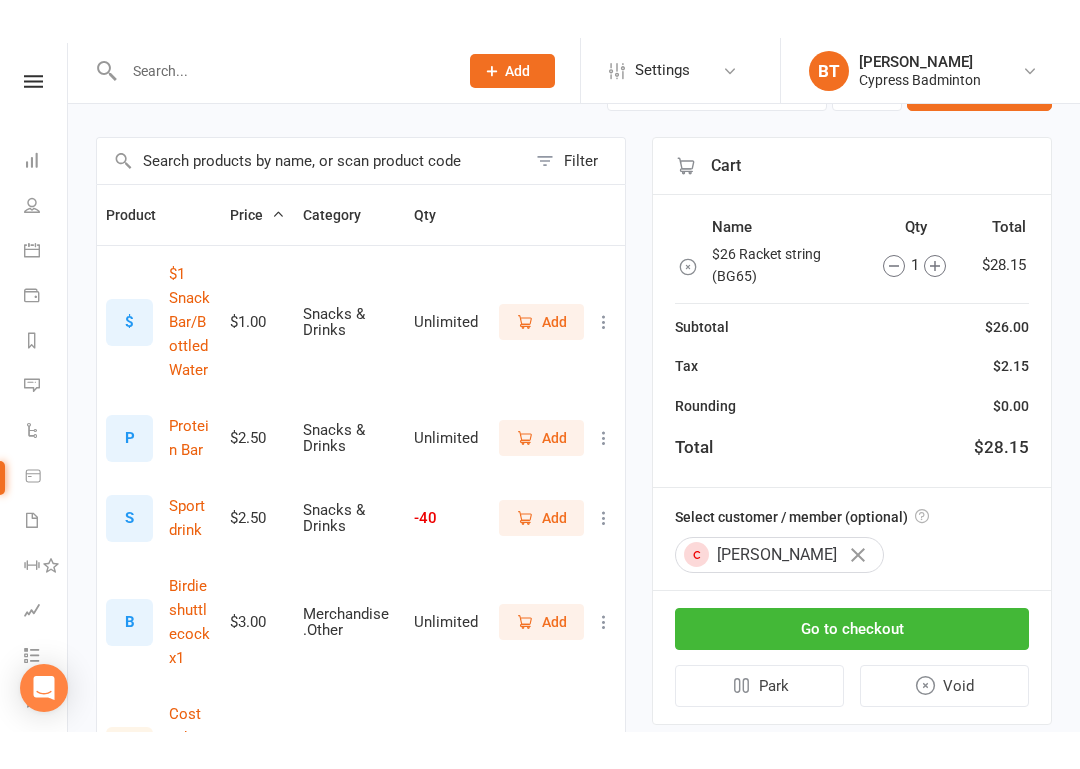 scroll, scrollTop: 0, scrollLeft: 0, axis: both 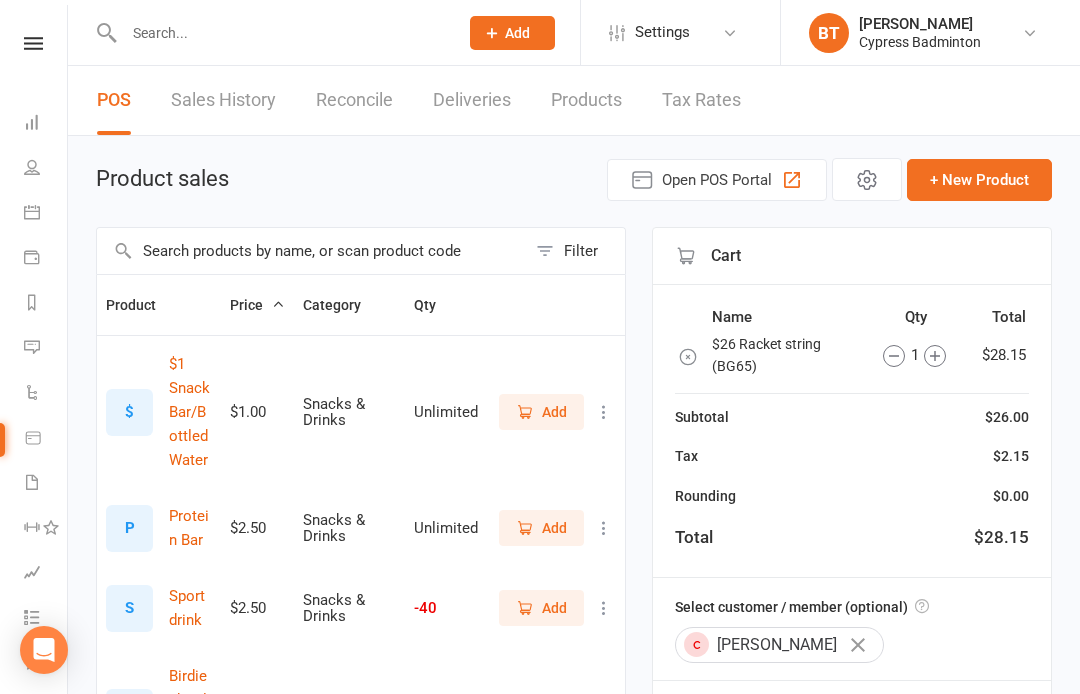 click at bounding box center (281, 33) 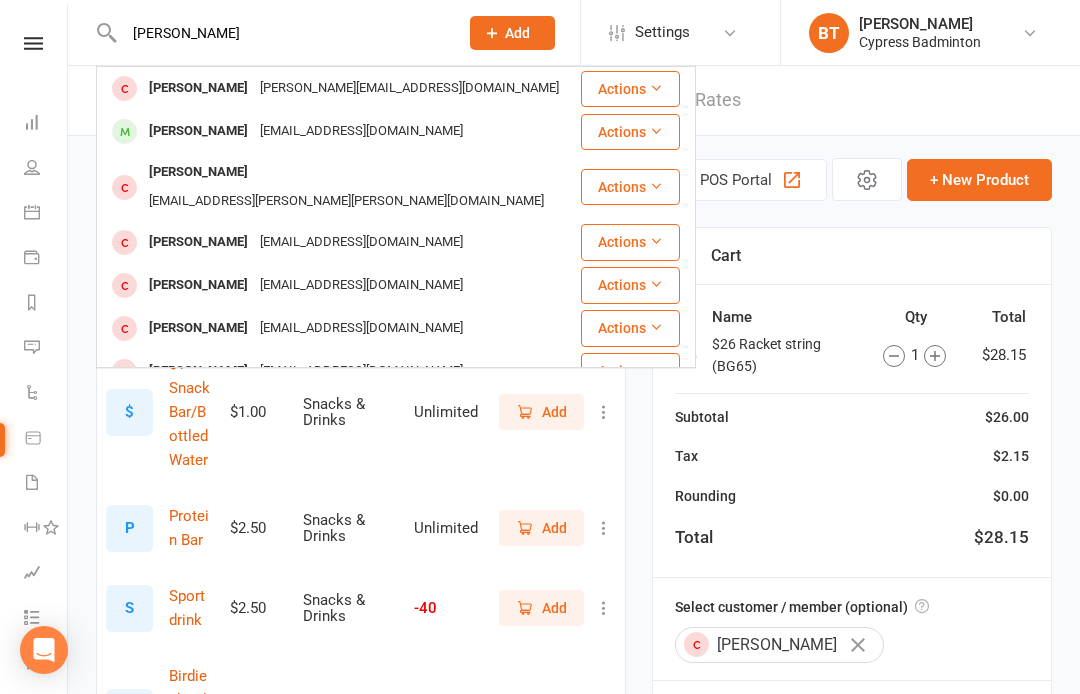 type on "[PERSON_NAME]" 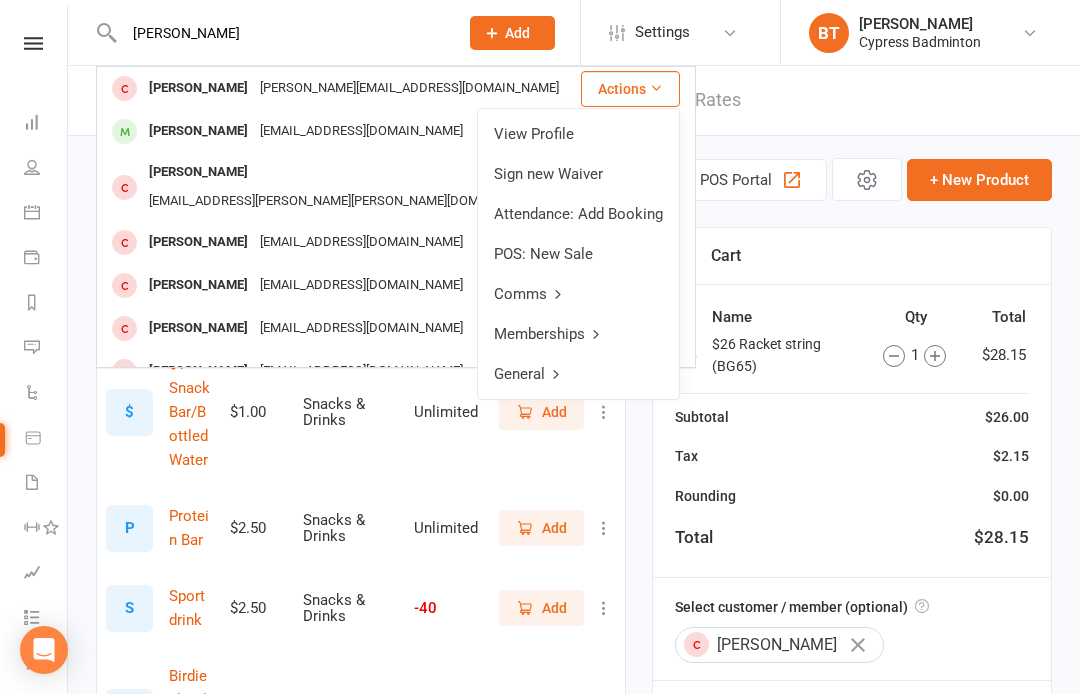 click on "View Profile" at bounding box center [578, 134] 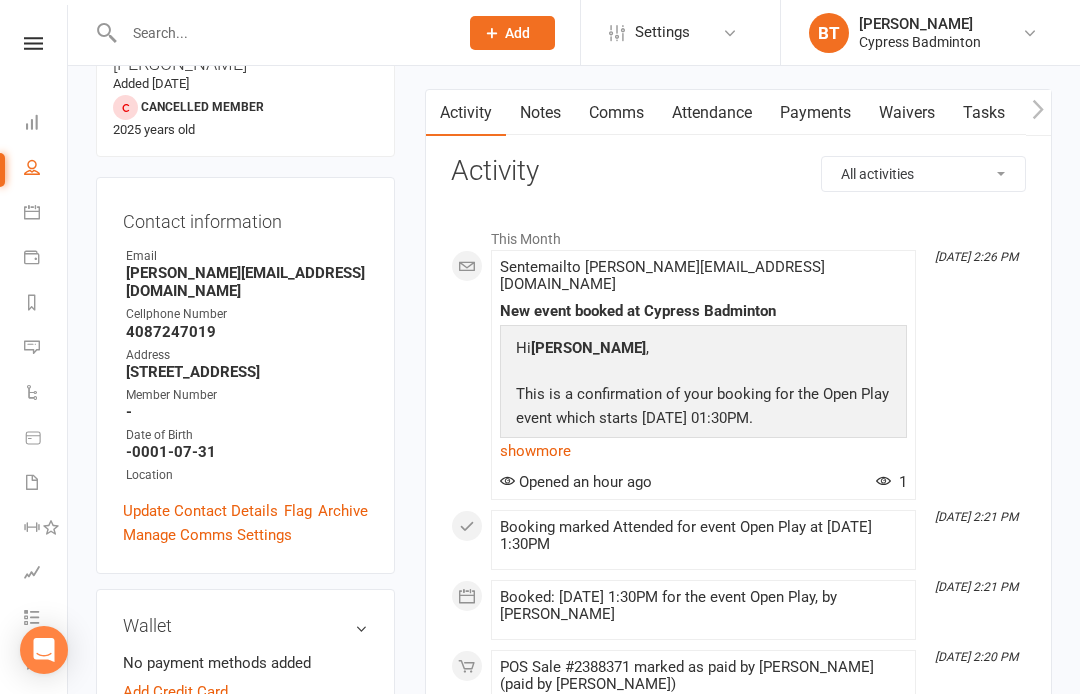 scroll, scrollTop: 0, scrollLeft: 0, axis: both 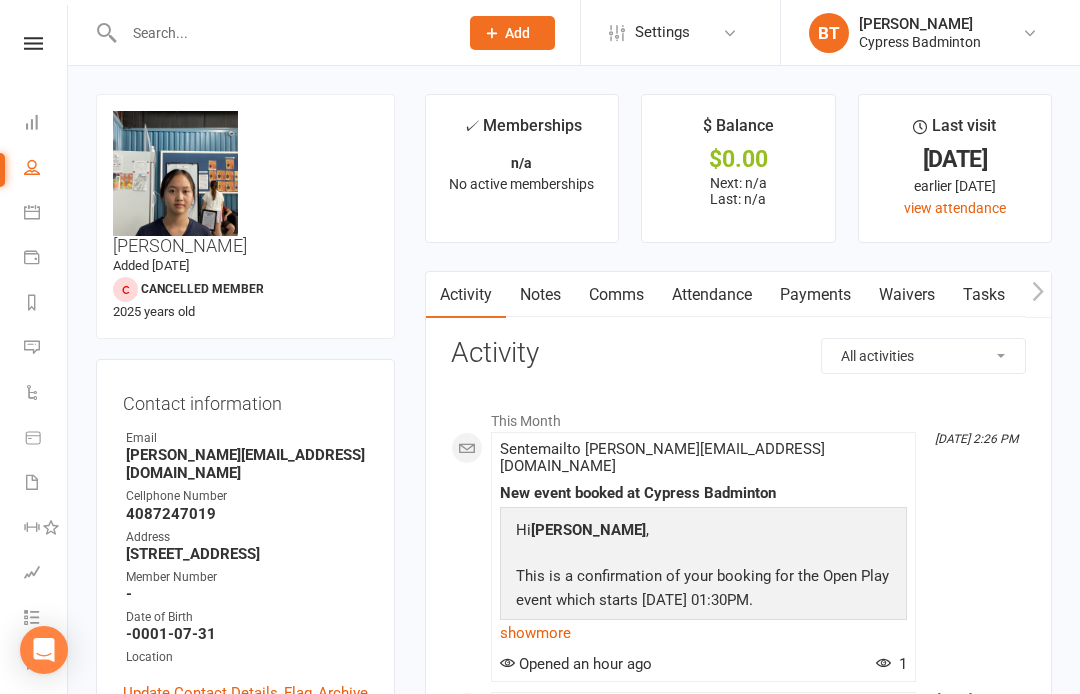 click at bounding box center [33, 43] 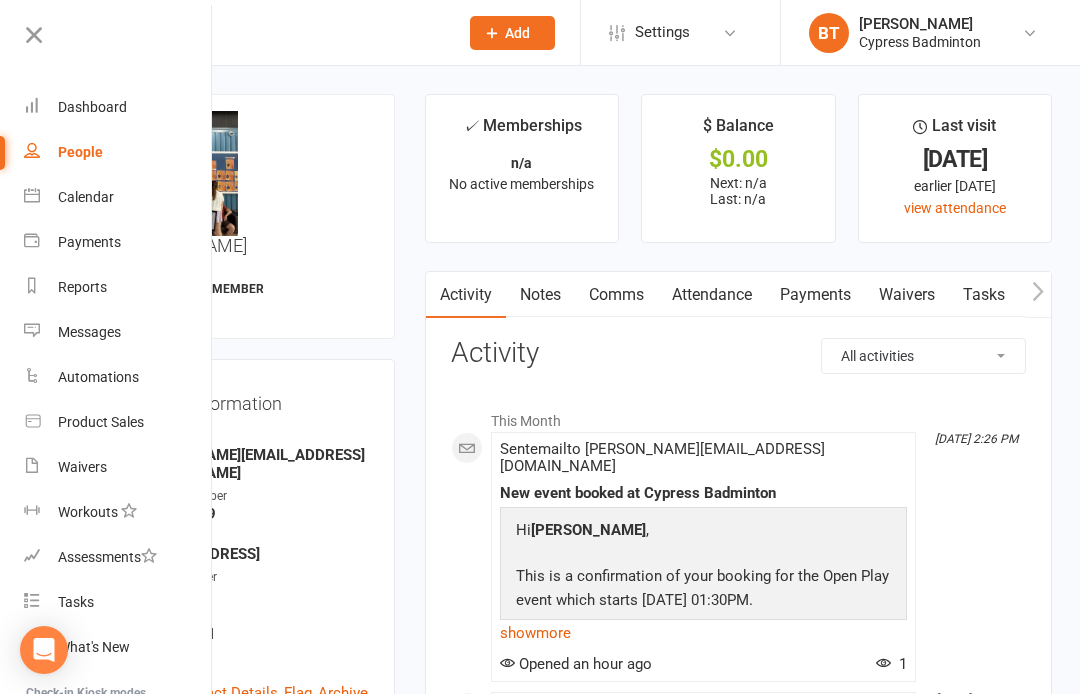 click on "Contact information Owner   Email  [PERSON_NAME][EMAIL_ADDRESS][DOMAIN_NAME]
Cellphone Number  [PHONE_NUMBER]
Address  [STREET_ADDRESS]
Member Number  -
Date of Birth  -0001-07-31
Location
Update Contact Details Flag Archive Manage Comms Settings" at bounding box center [245, 557] 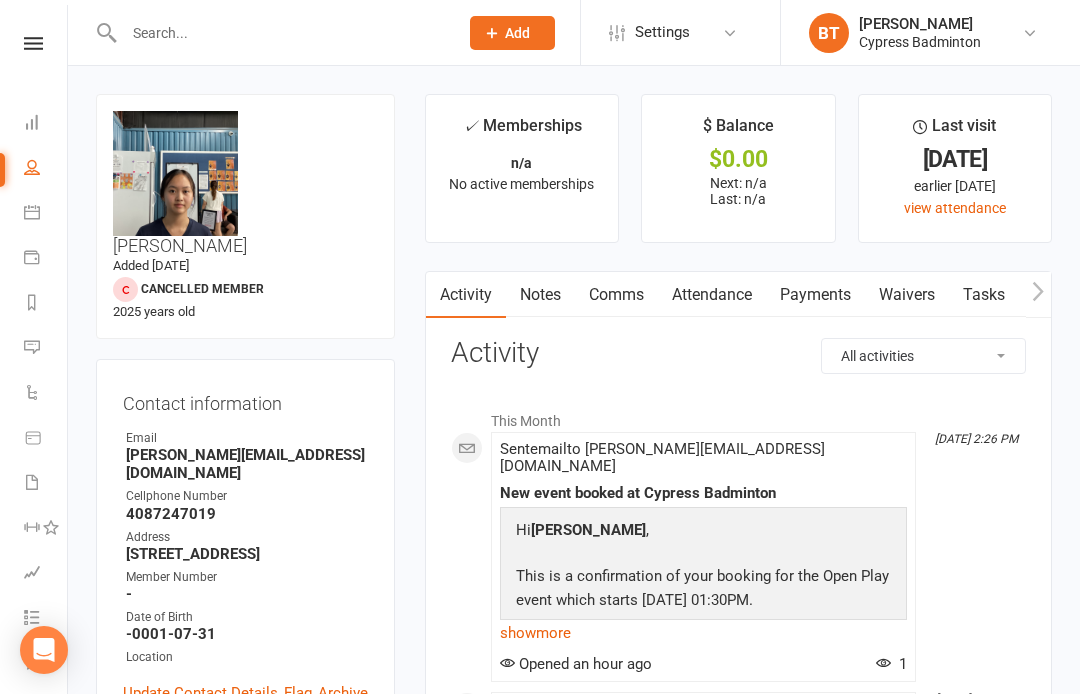 click at bounding box center (281, 33) 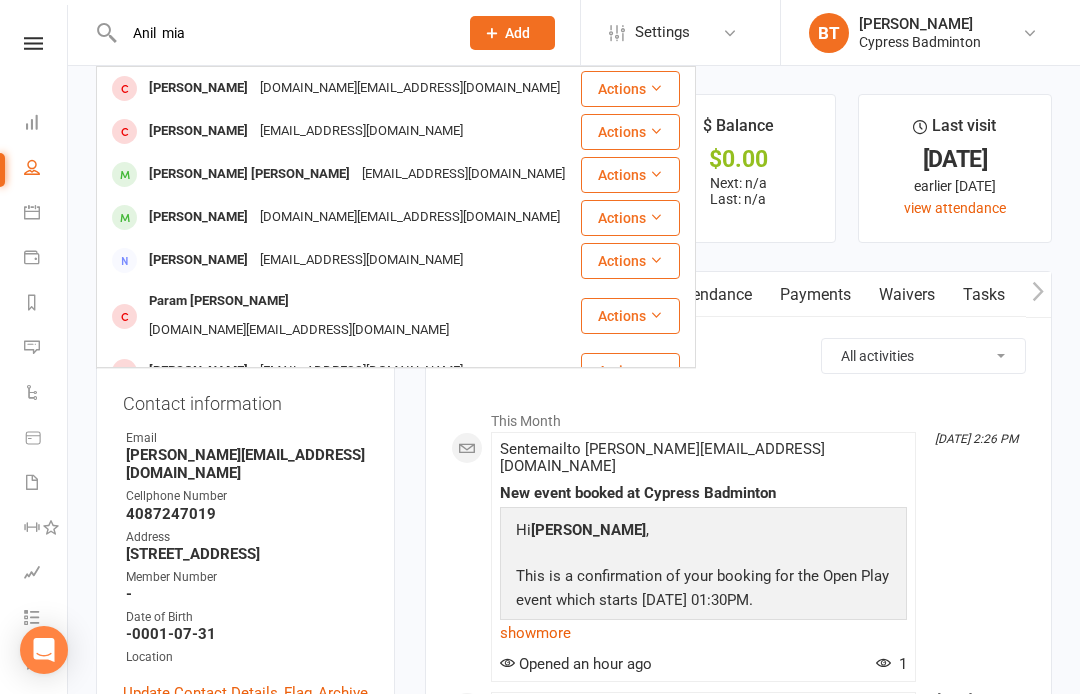 type on "Anil  mia" 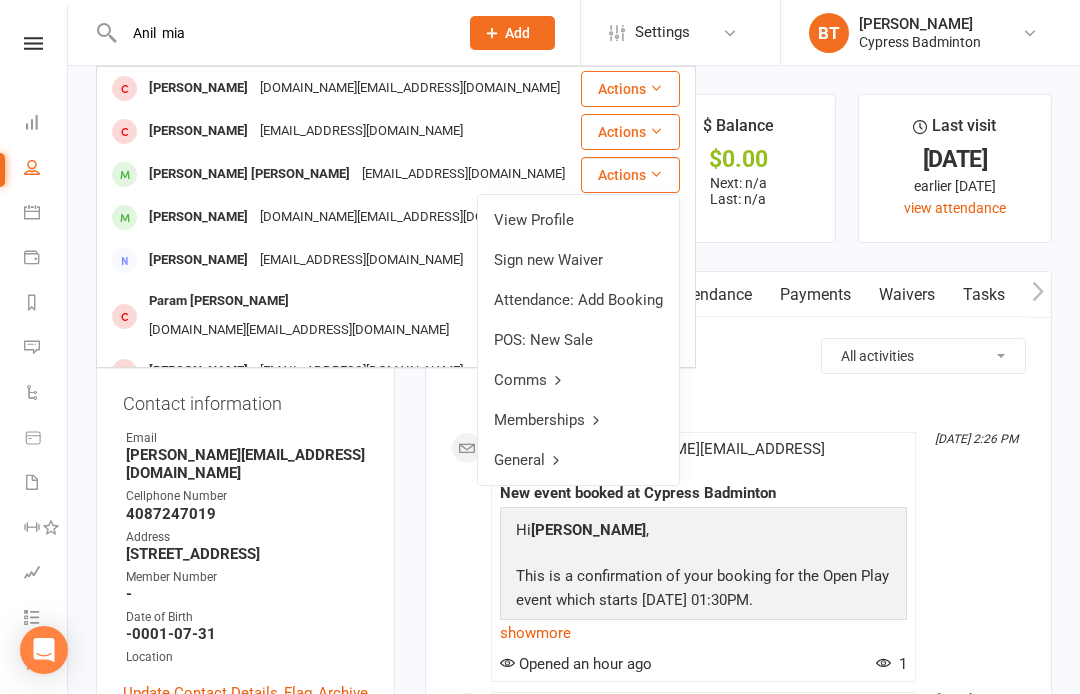 click on "View Profile" at bounding box center (578, 220) 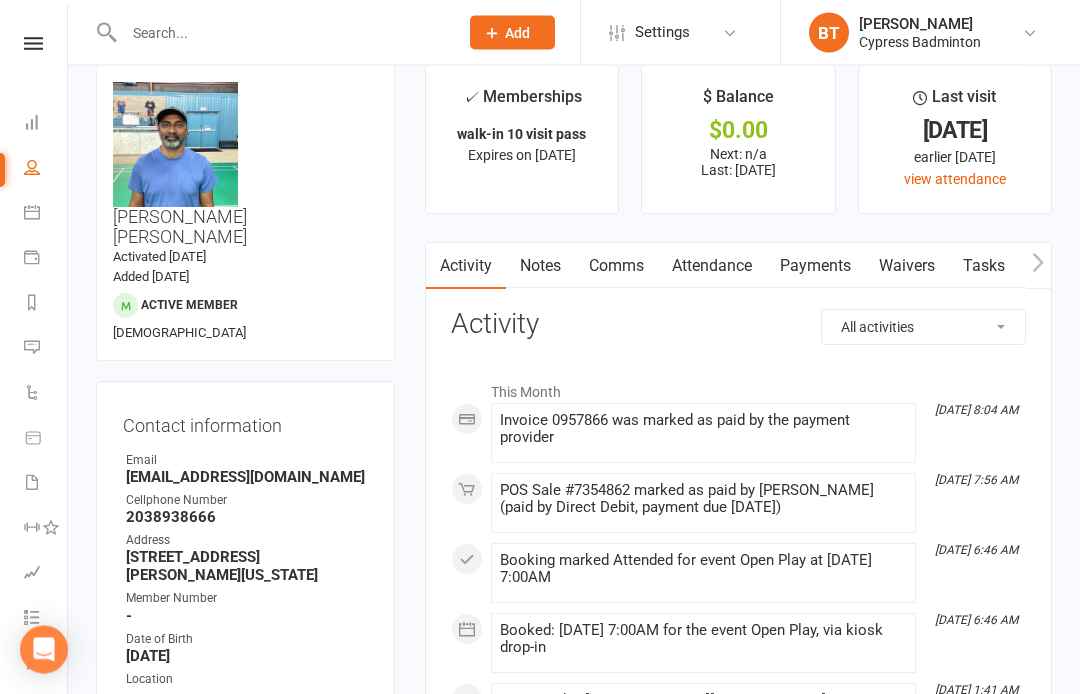 scroll, scrollTop: 0, scrollLeft: 0, axis: both 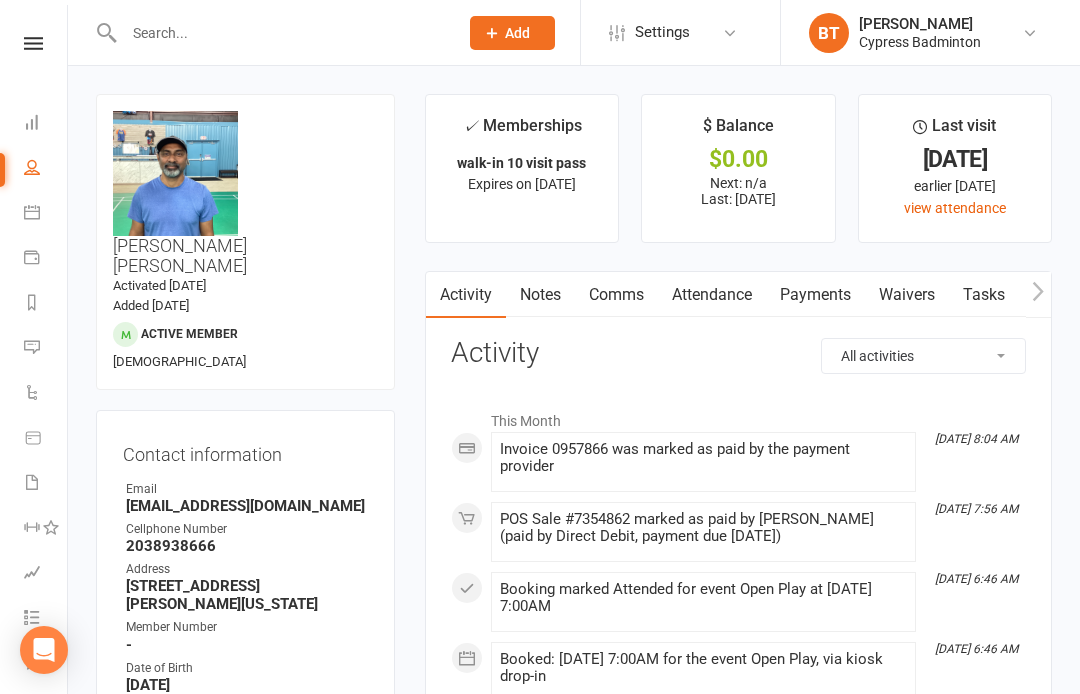 click at bounding box center [281, 33] 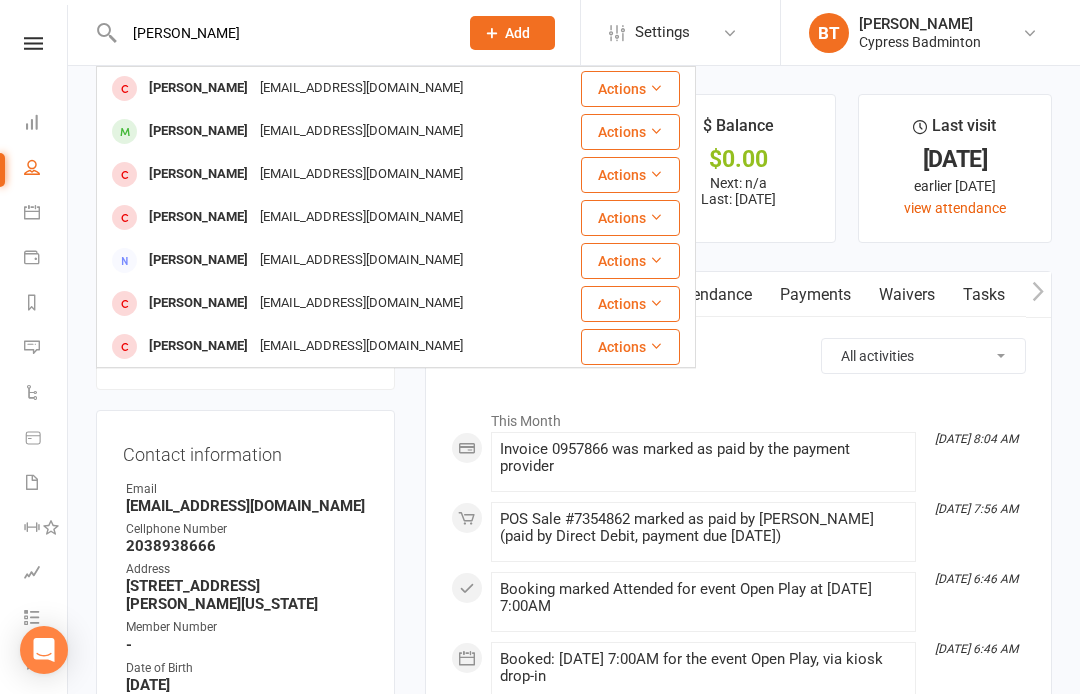 type on "[PERSON_NAME]" 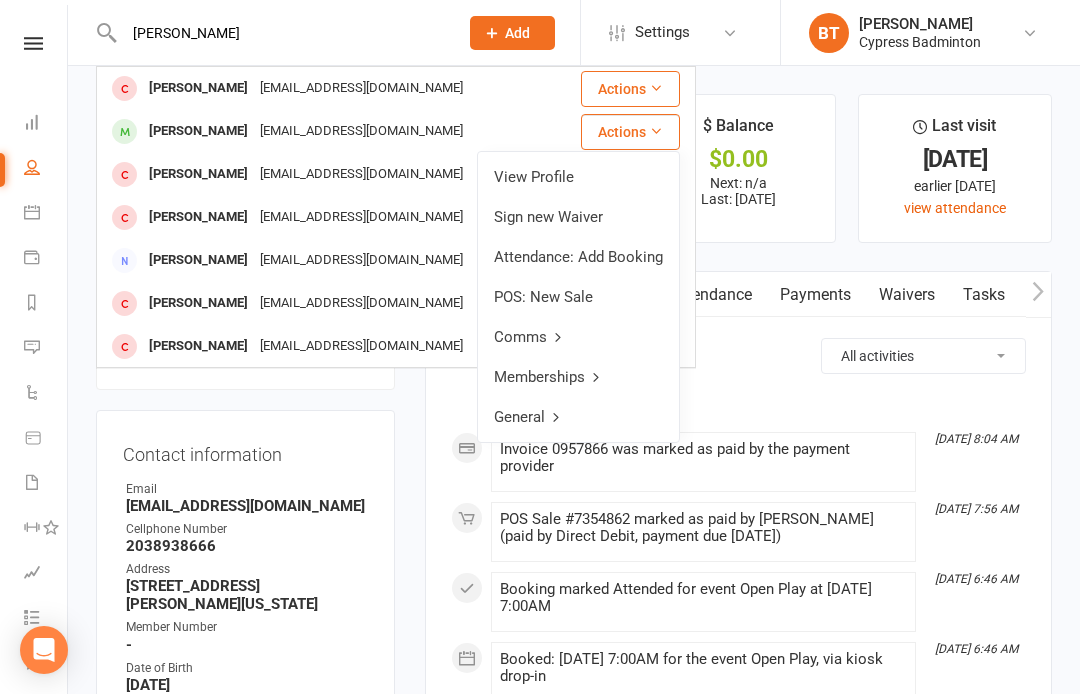 click on "View Profile" at bounding box center [578, 177] 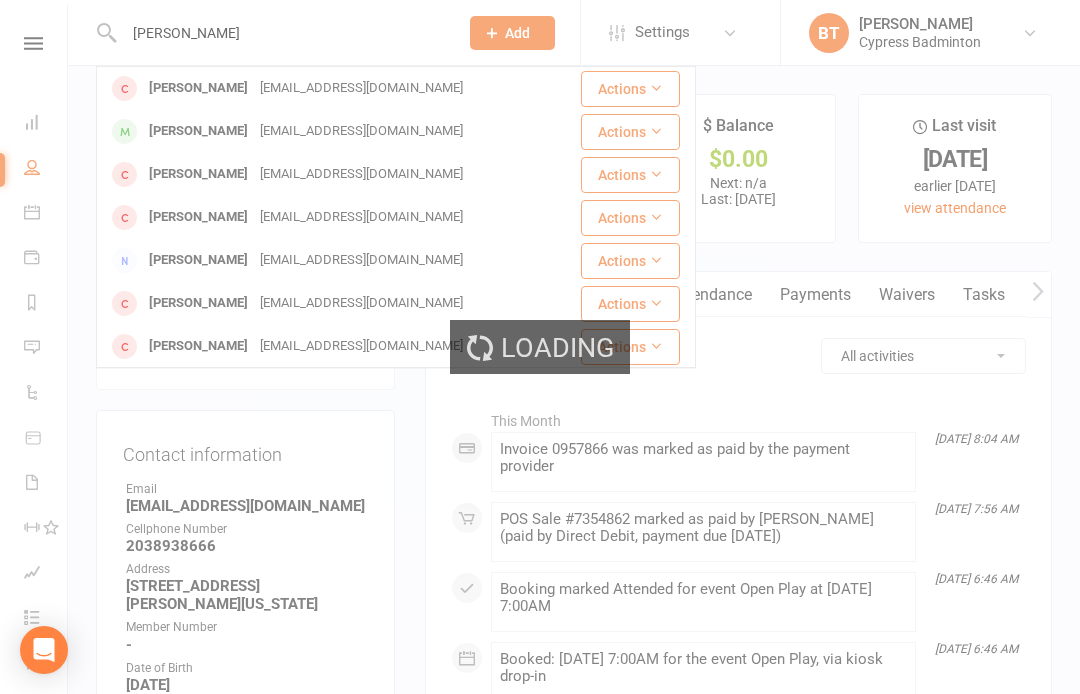 type 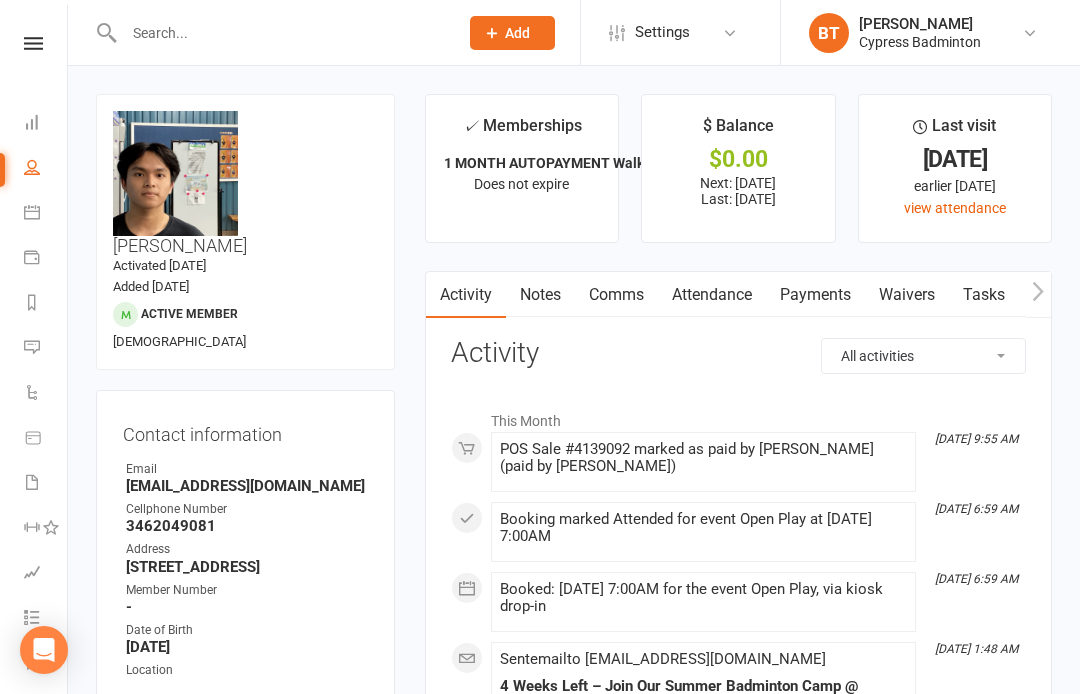 click at bounding box center [33, 43] 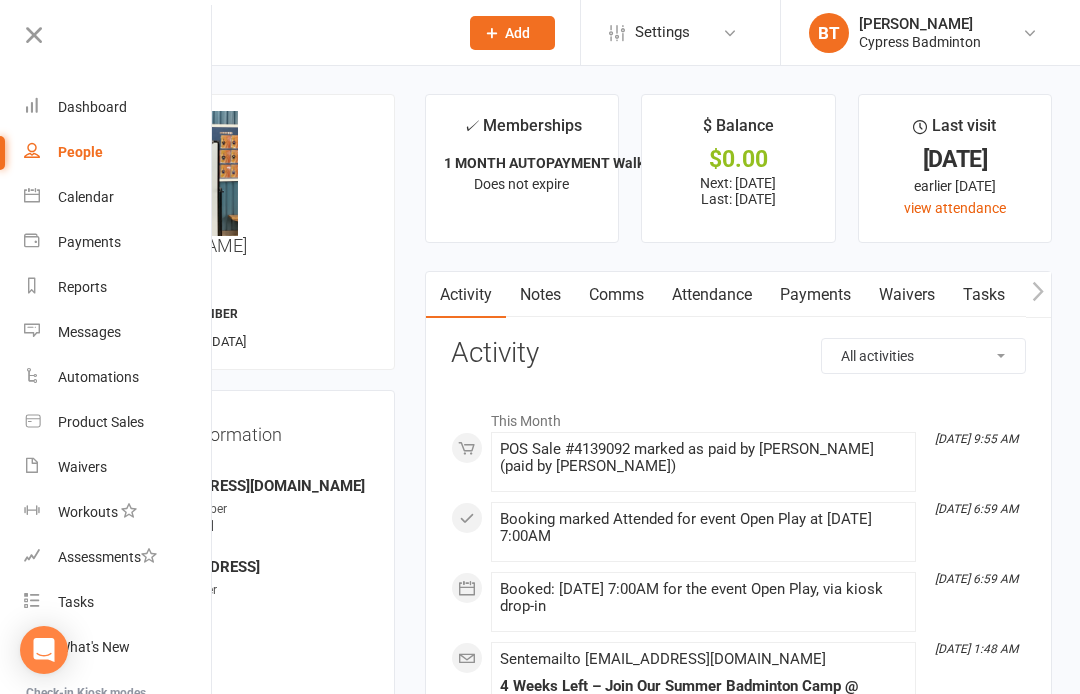click on "Product Sales" at bounding box center [118, 422] 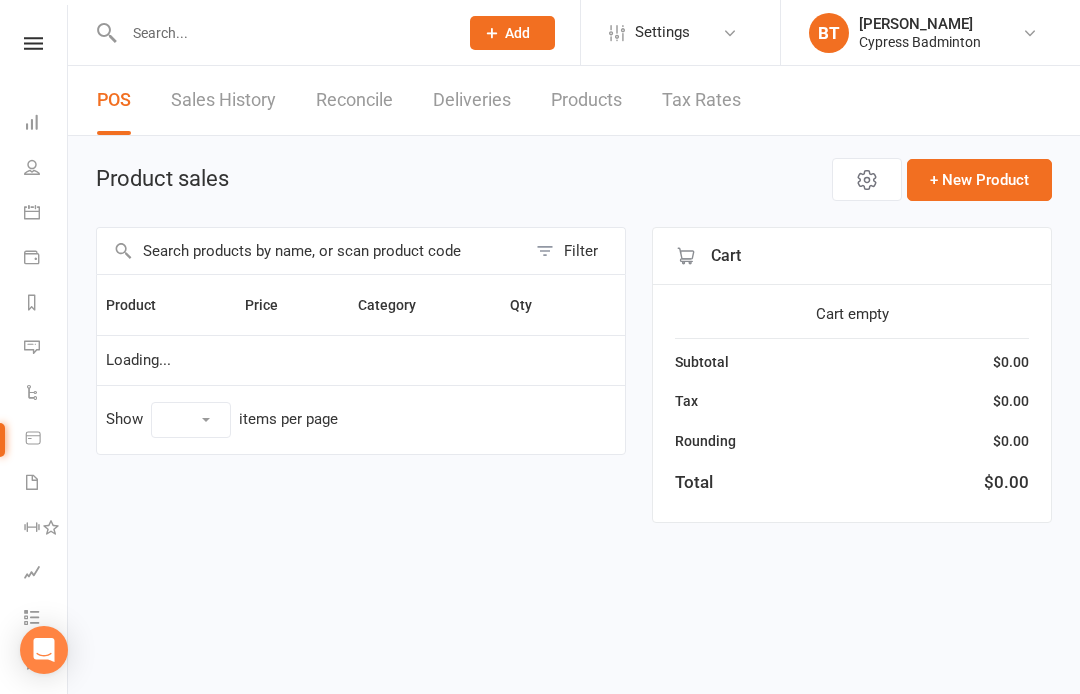 select on "100" 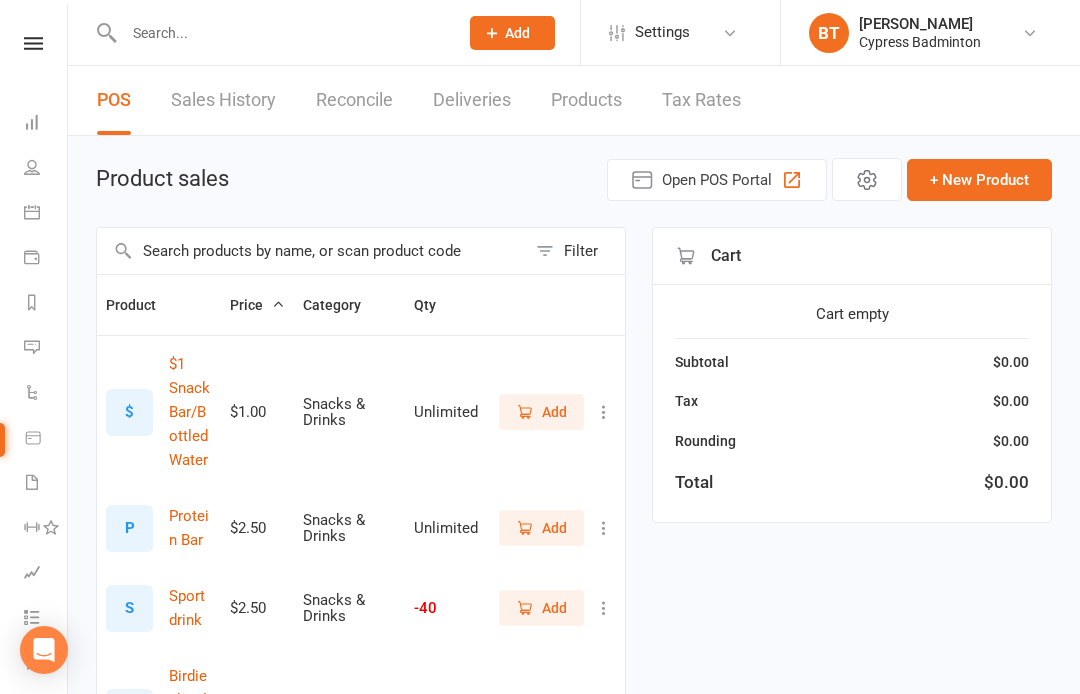 click on "Sales History" at bounding box center [223, 100] 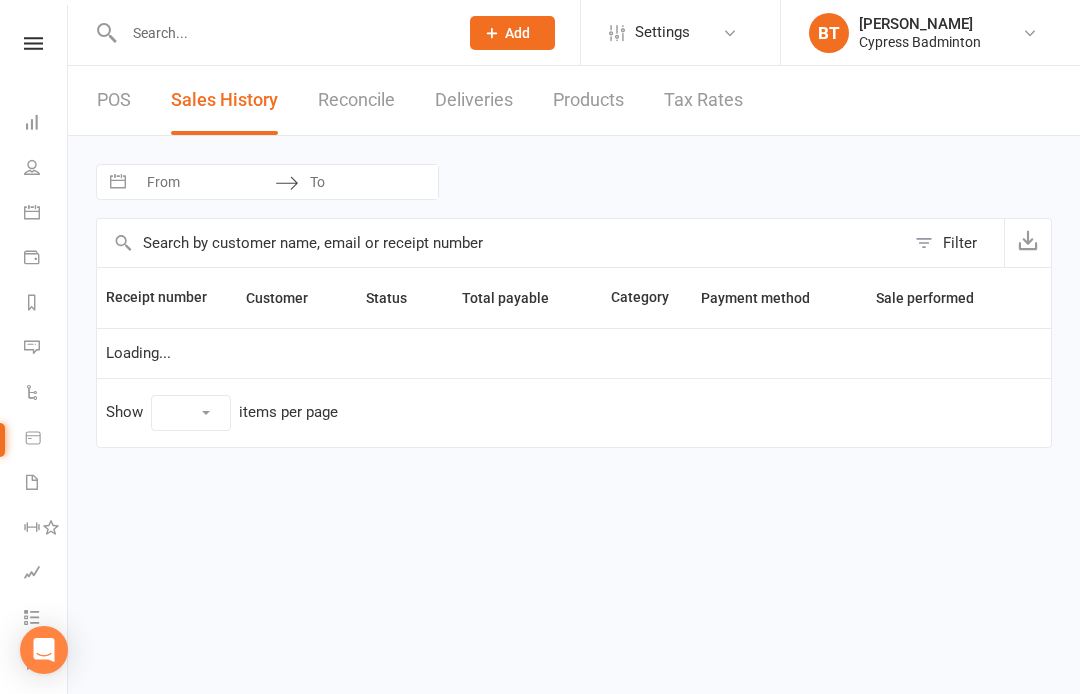 select on "100" 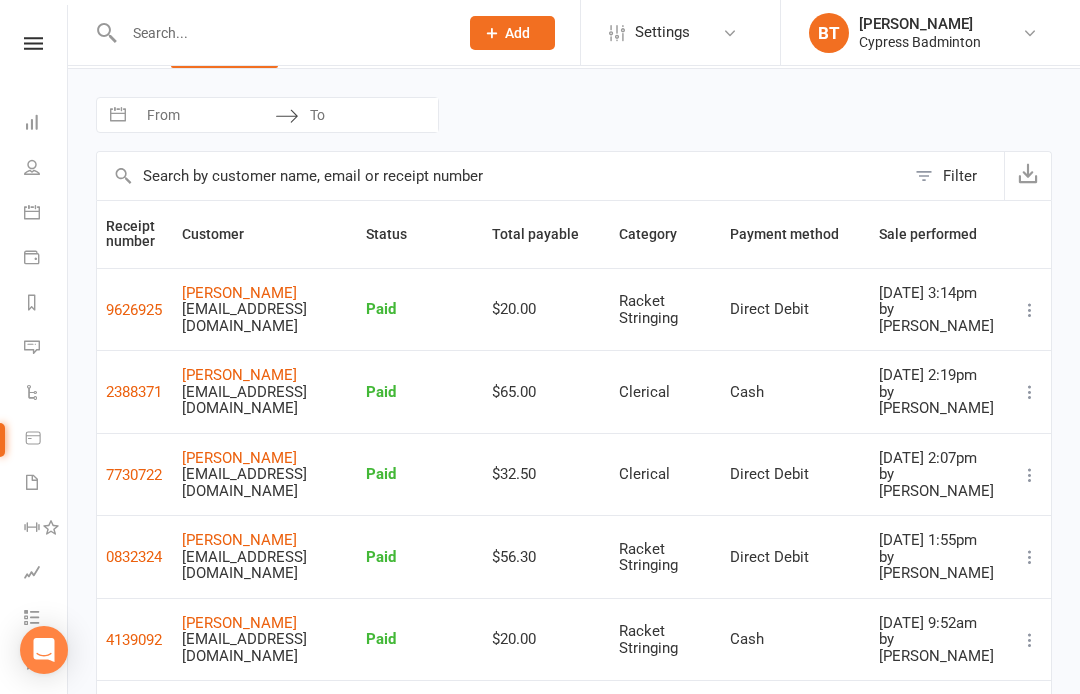 scroll, scrollTop: 0, scrollLeft: 0, axis: both 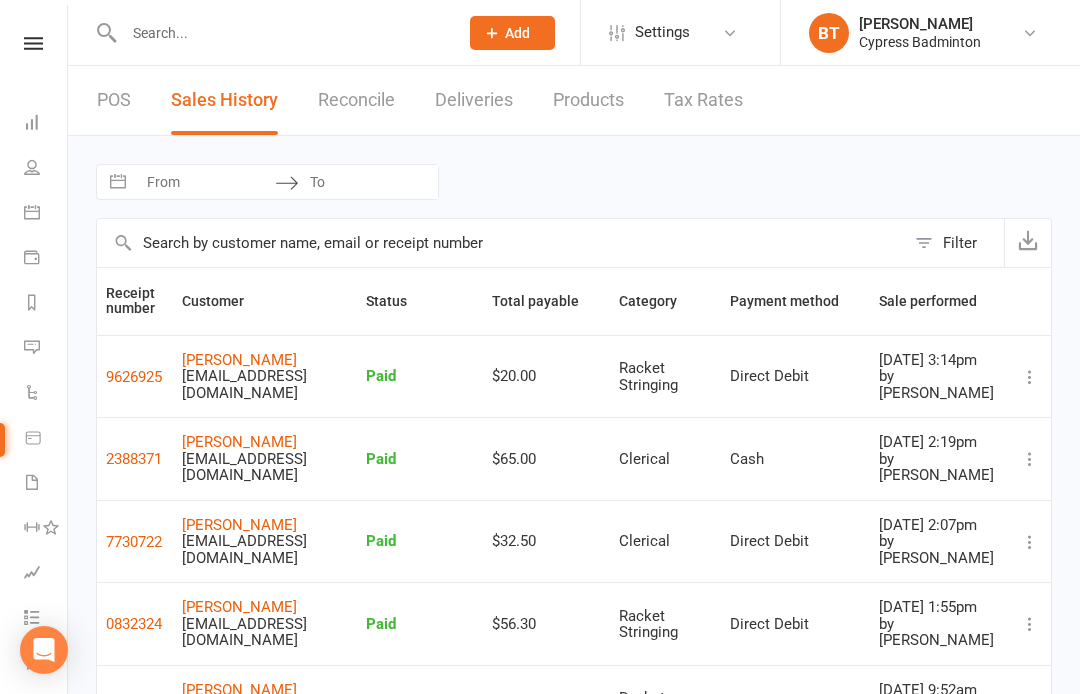 click at bounding box center (33, 43) 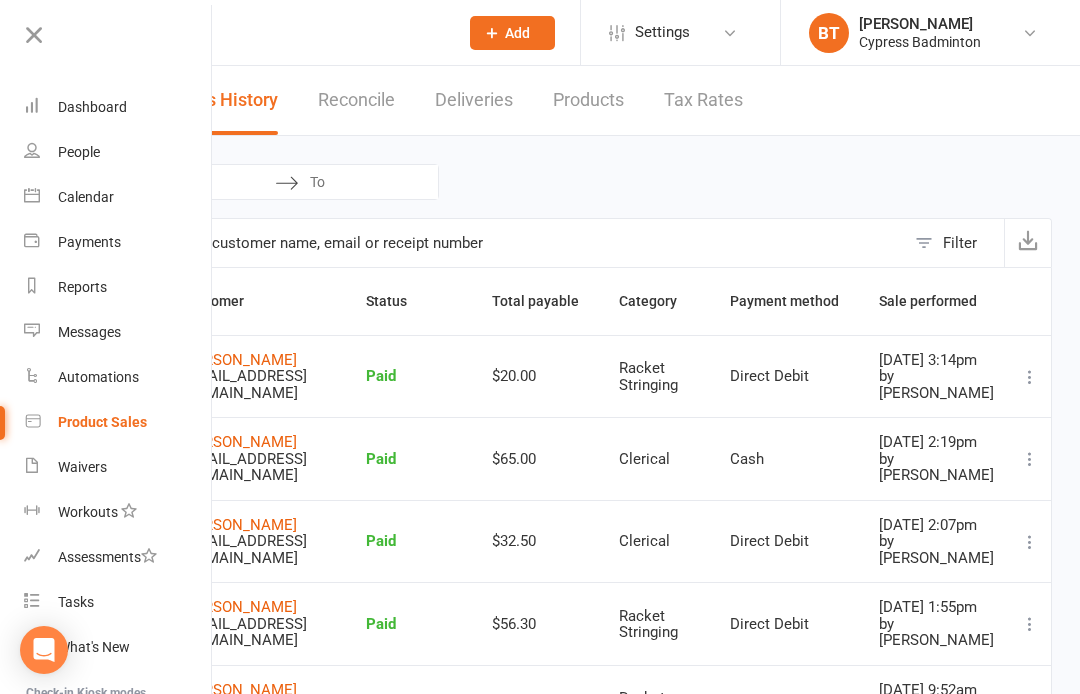 click on "Dashboard" at bounding box center (118, 107) 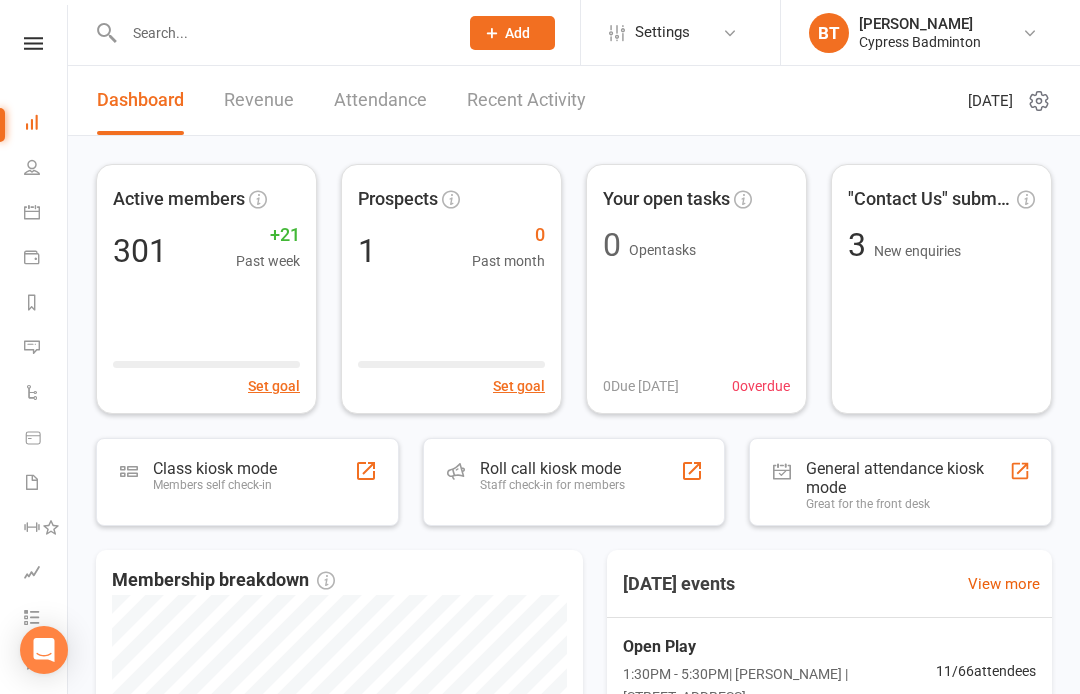 click at bounding box center (33, 43) 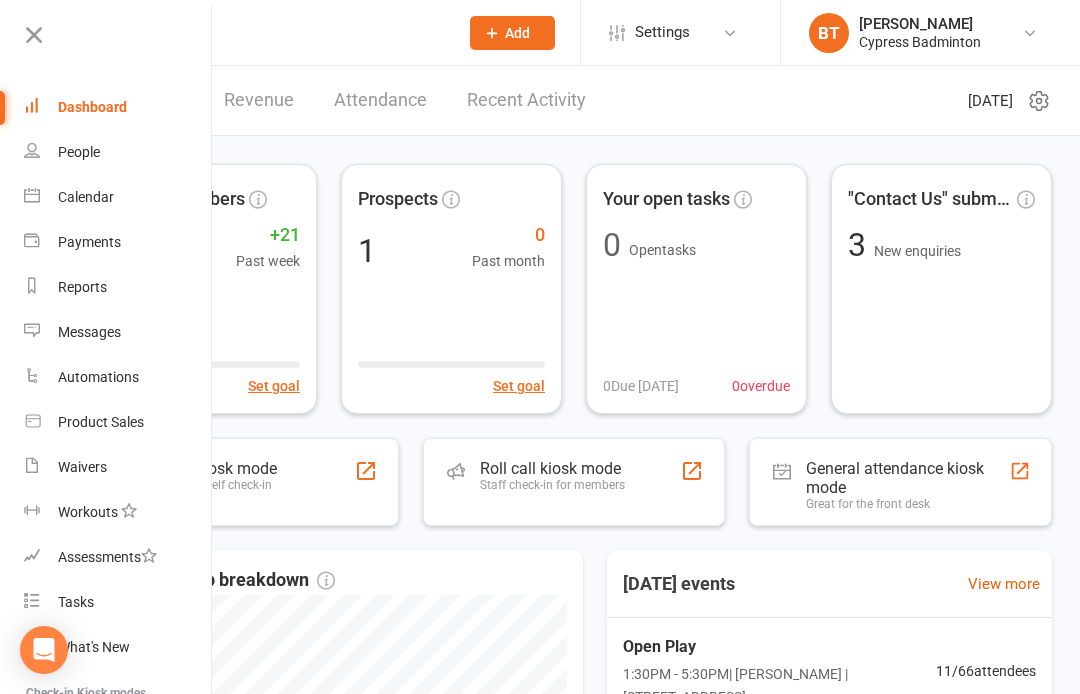 click on "Payments" at bounding box center (89, 242) 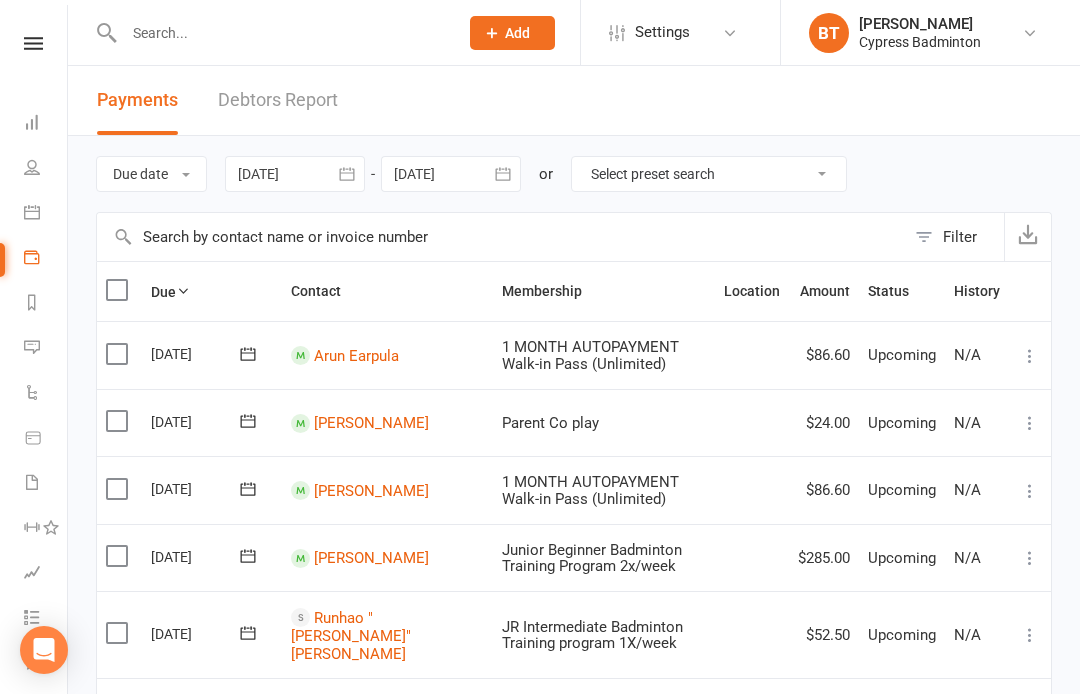 click at bounding box center [33, 43] 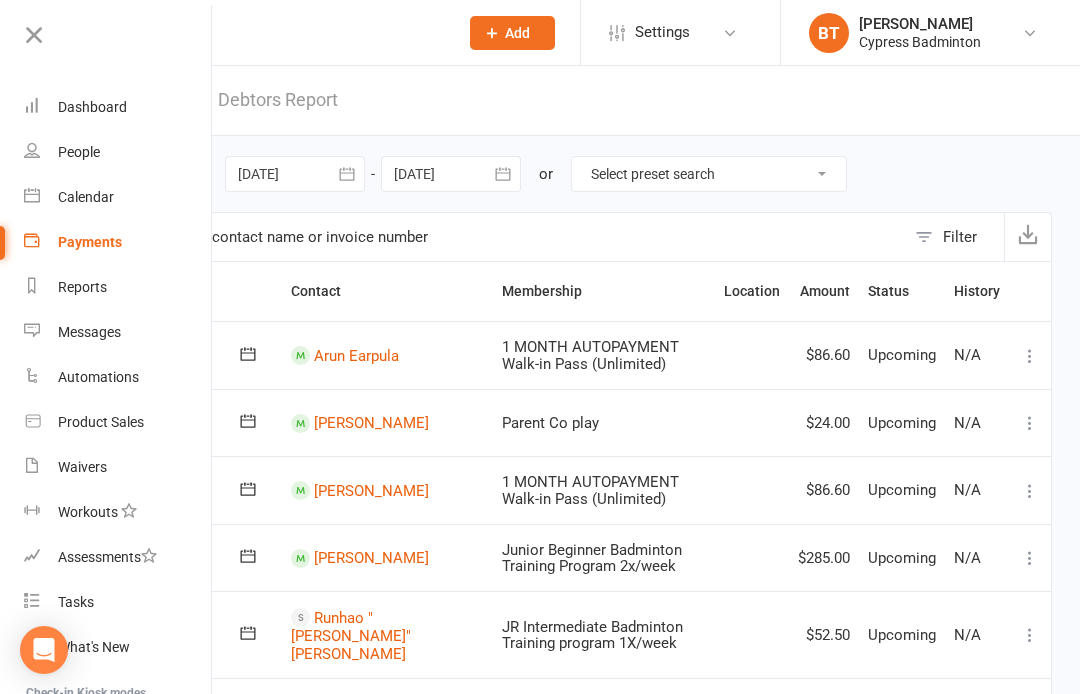 click on "Dashboard" at bounding box center [92, 107] 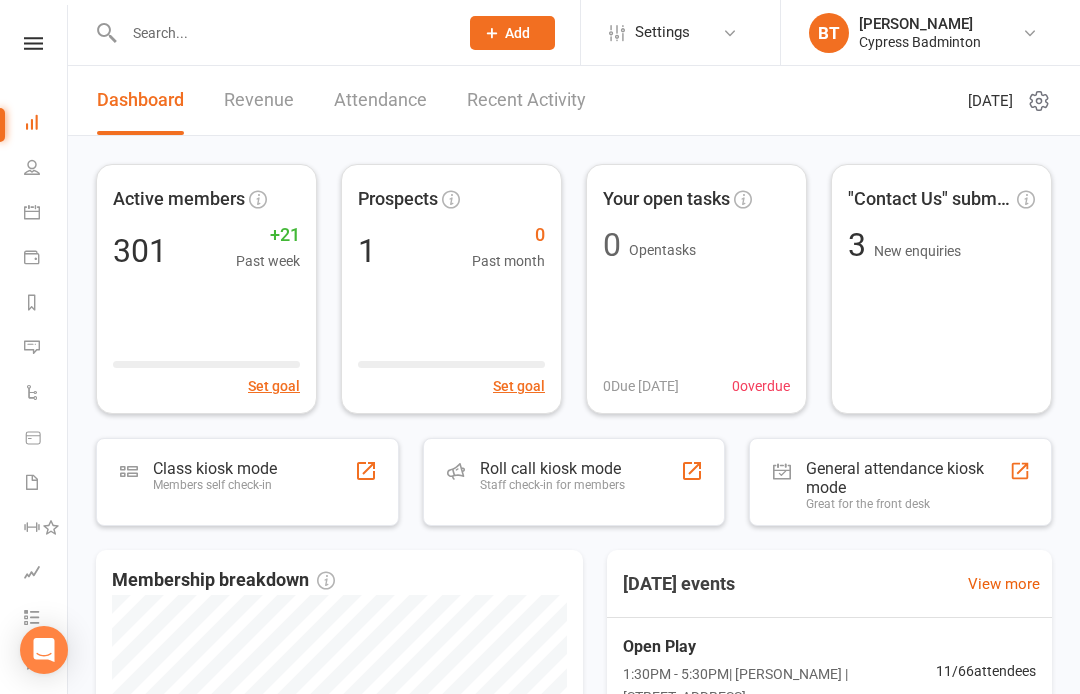 click at bounding box center [281, 33] 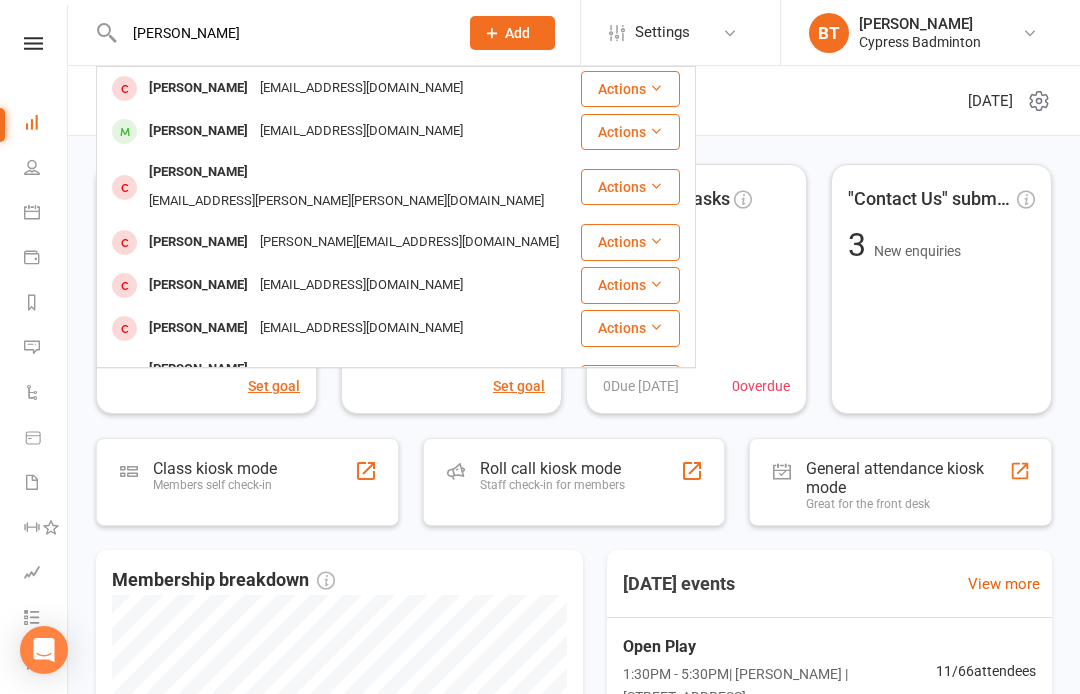 type on "[PERSON_NAME]" 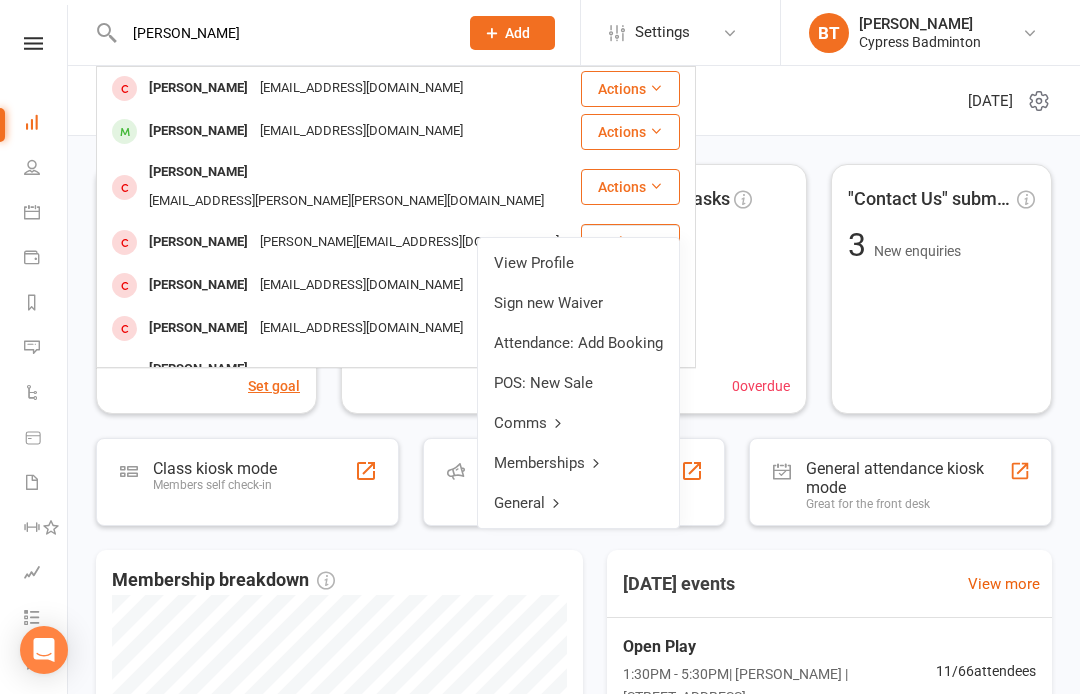 click on "POS: New Sale" at bounding box center [578, 383] 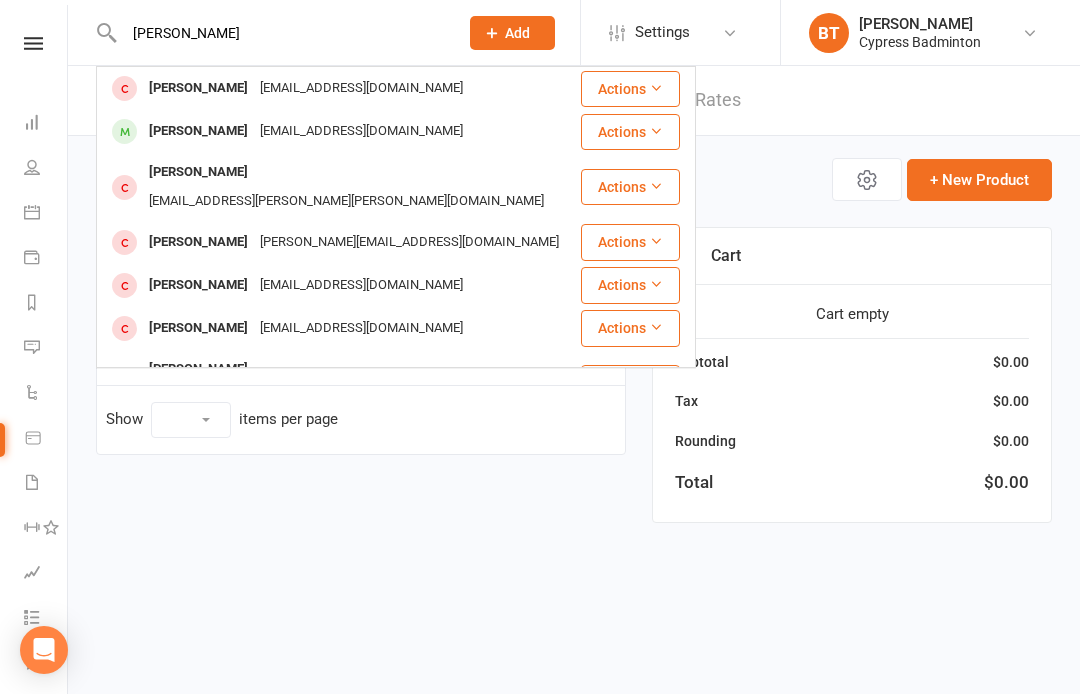 type 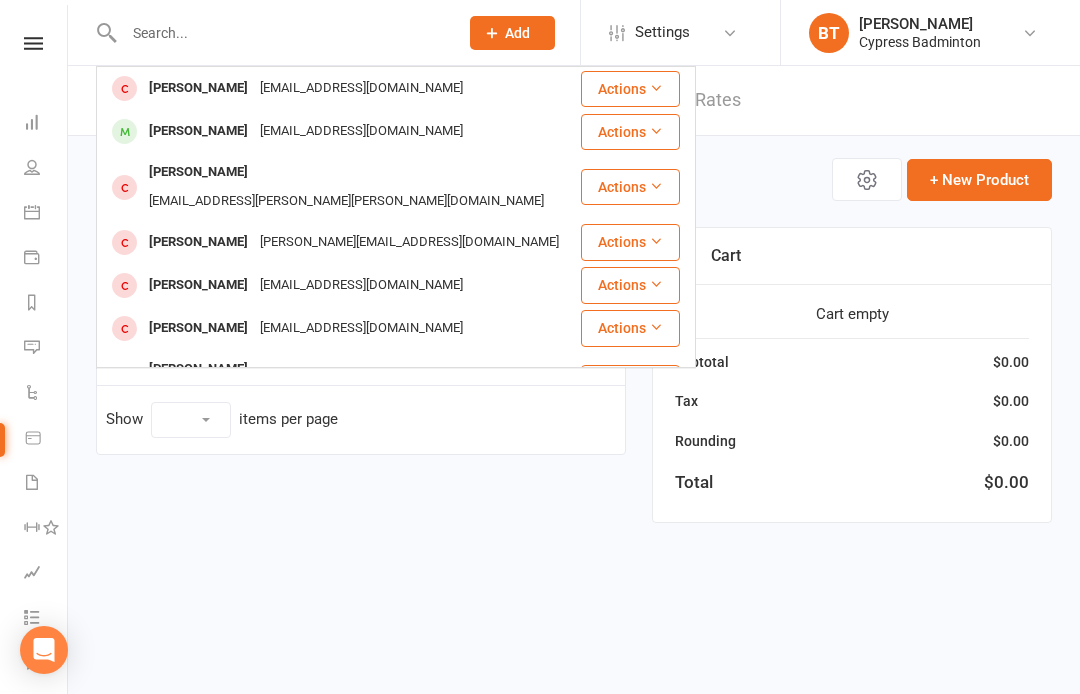 select on "100" 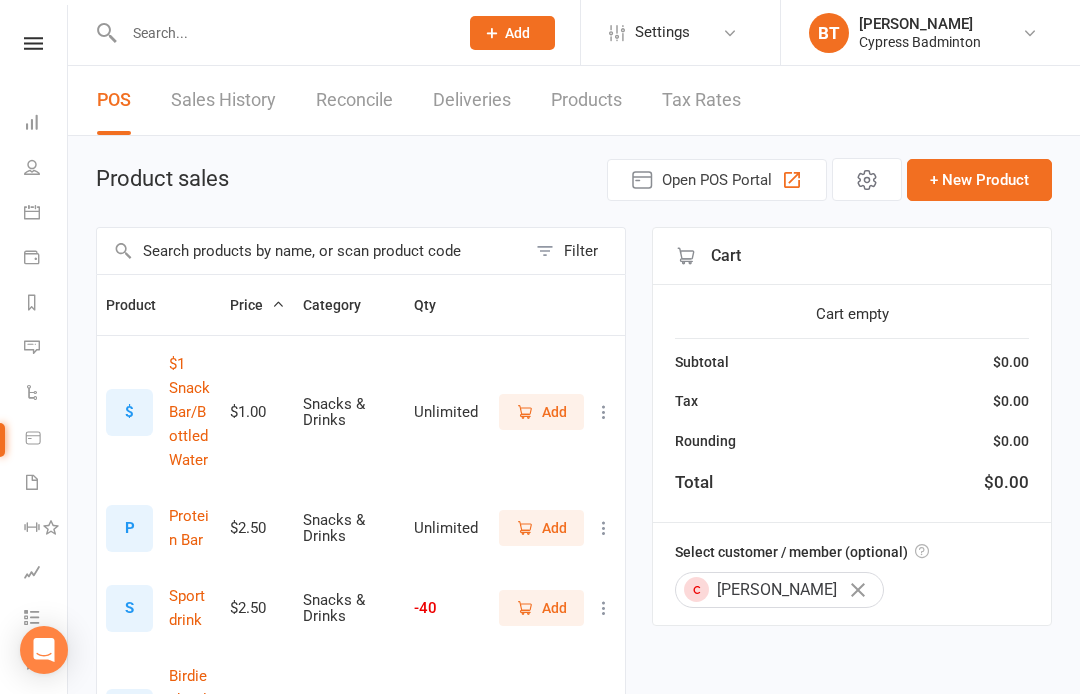 click on "Add" 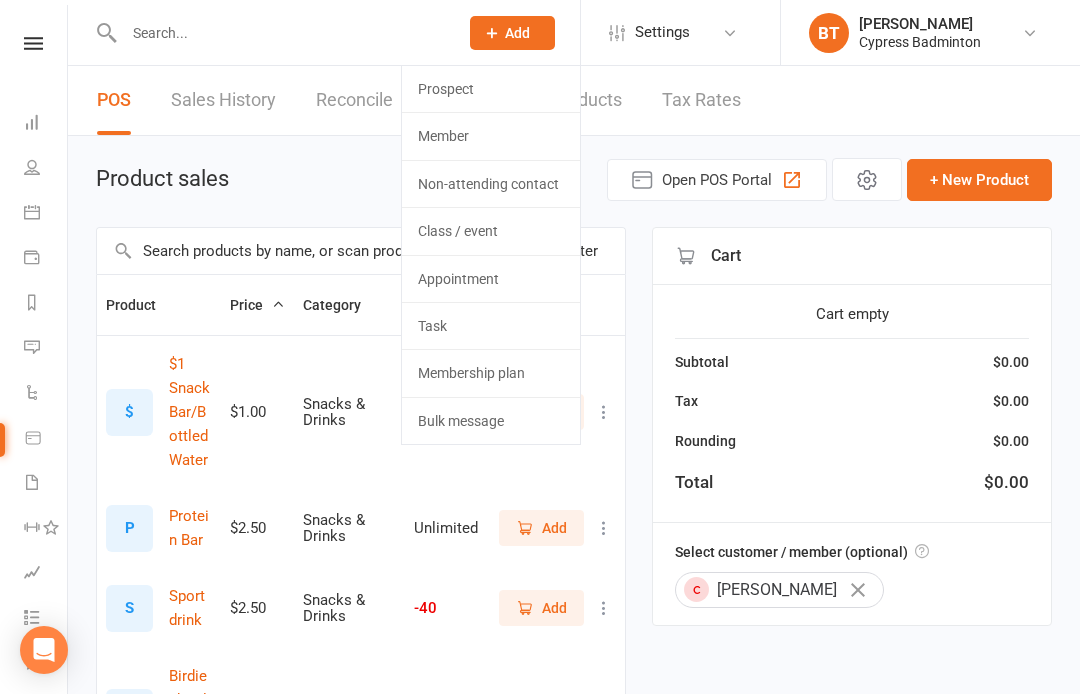 click at bounding box center [281, 33] 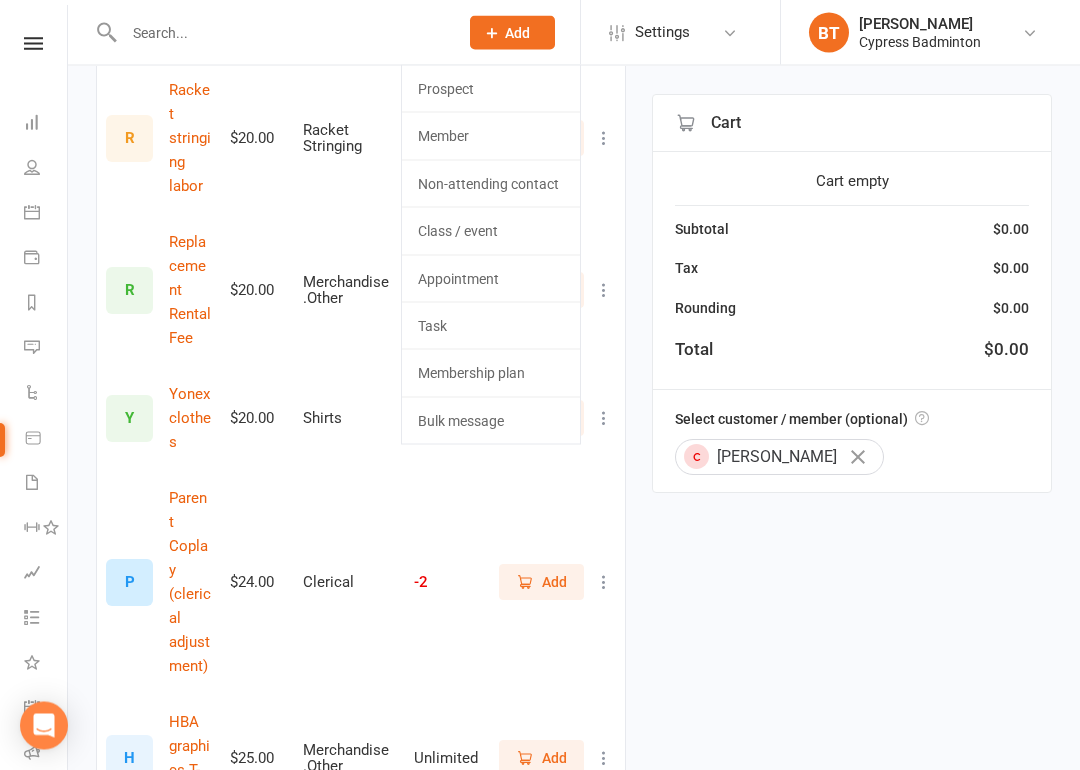 scroll, scrollTop: 2488, scrollLeft: 0, axis: vertical 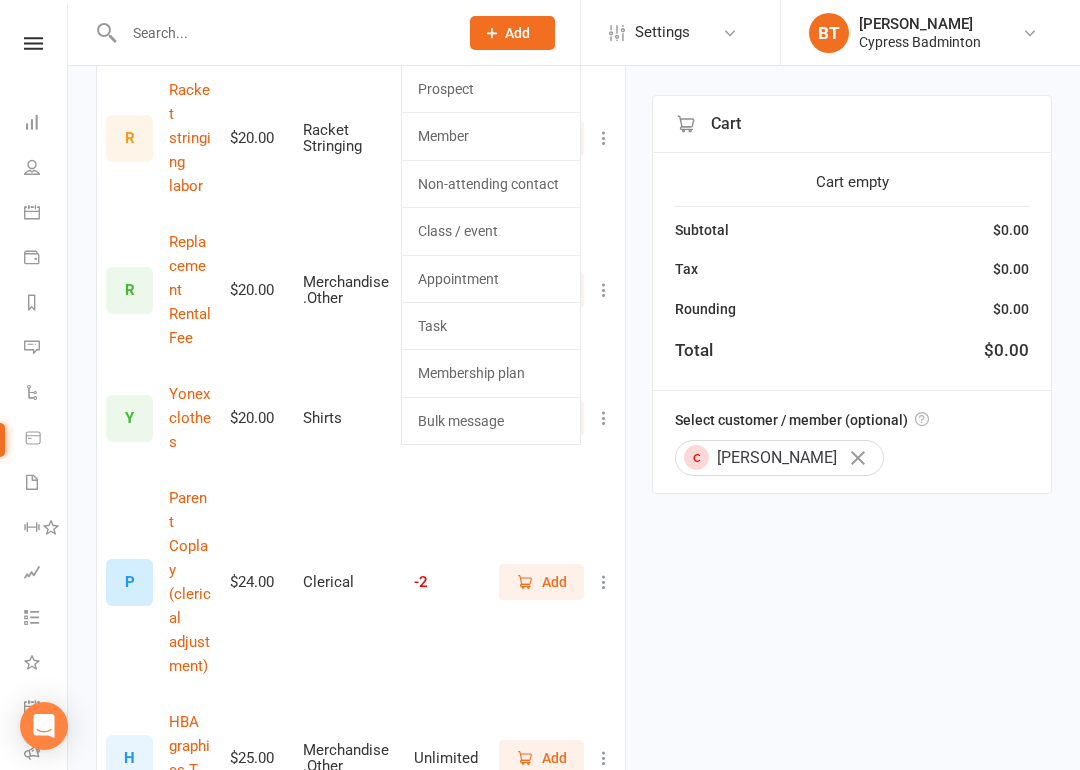 click at bounding box center (604, 910) 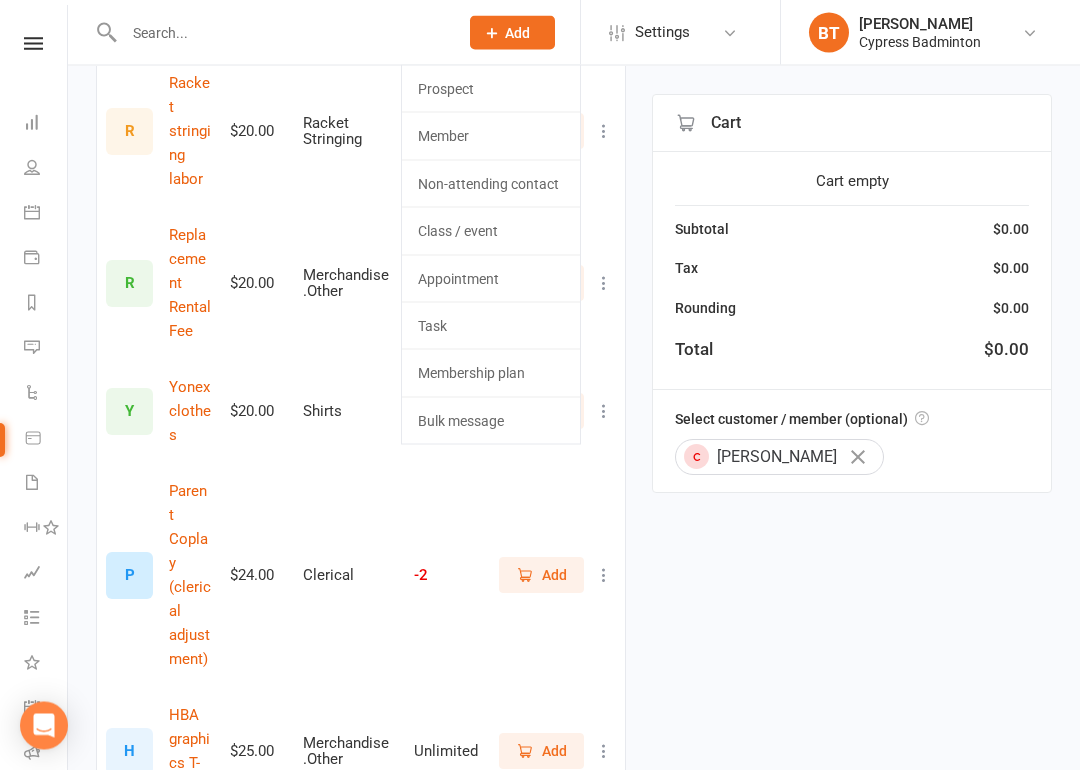scroll, scrollTop: 2495, scrollLeft: 0, axis: vertical 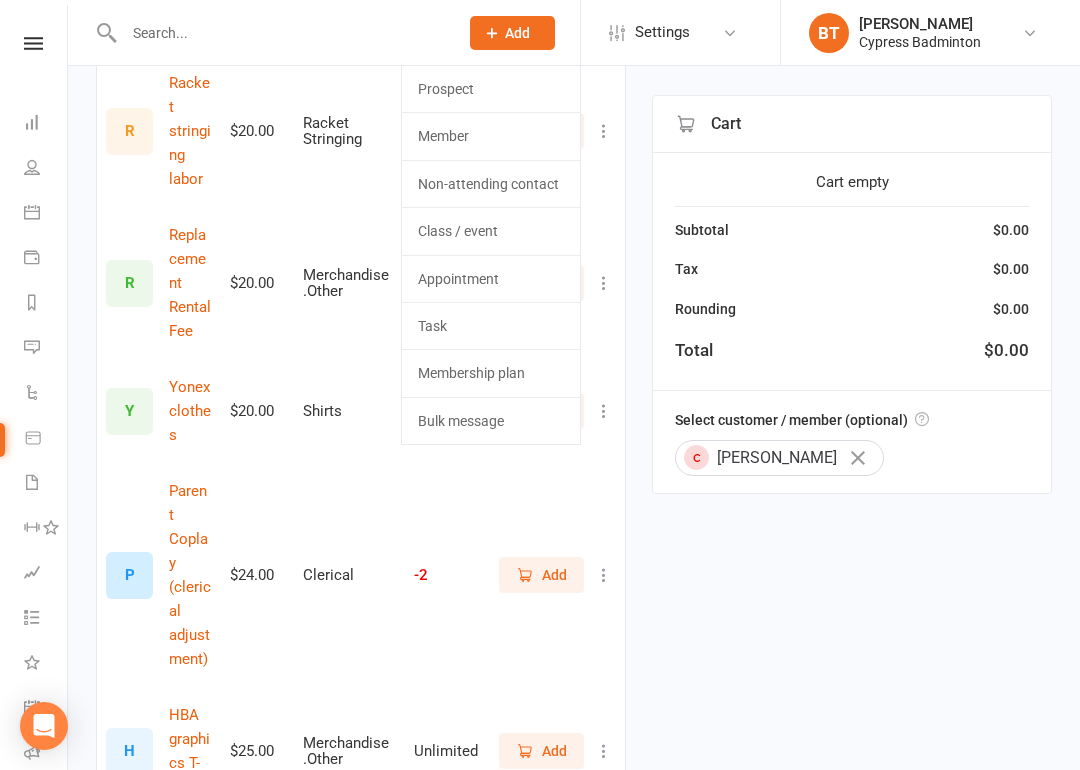 click on "$" at bounding box center (129, 903) 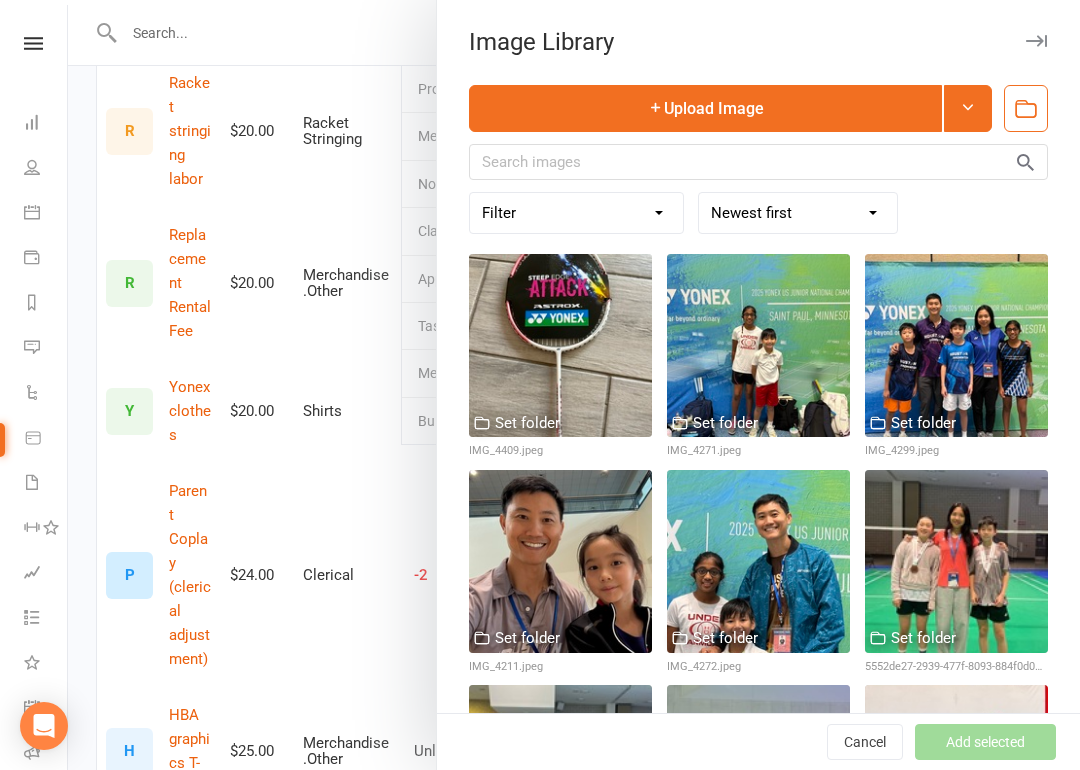 click at bounding box center [574, 385] 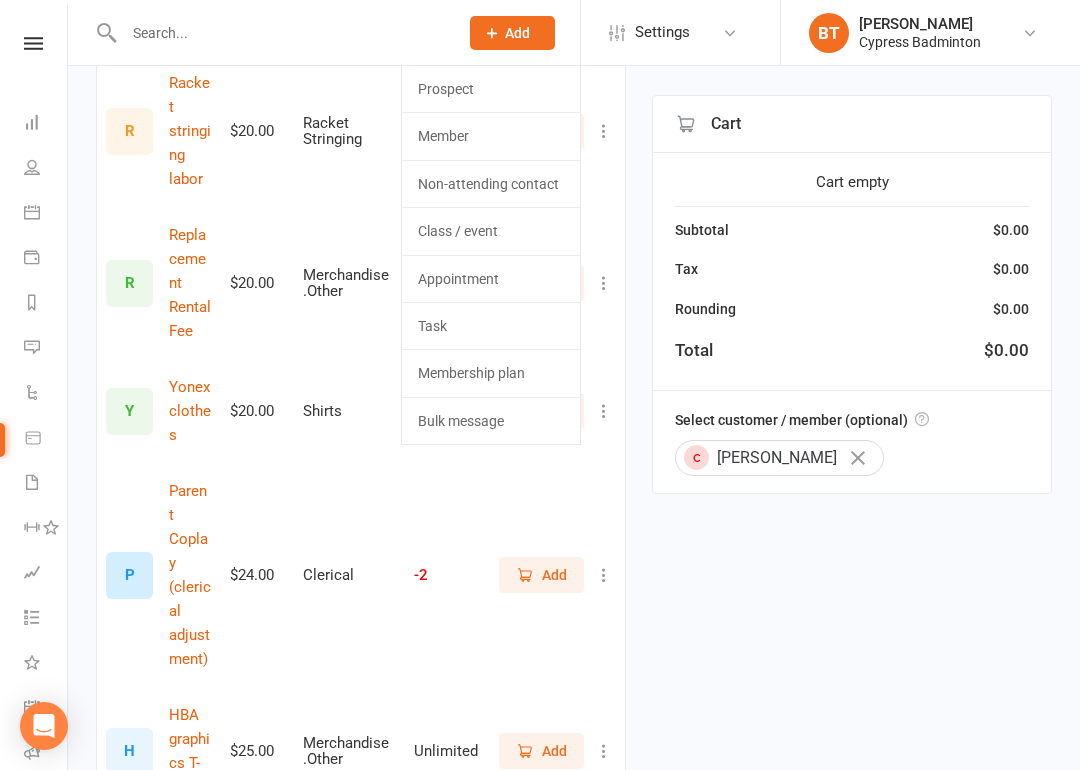 click on "$26 Racket string  (BG65)" at bounding box center (190, 903) 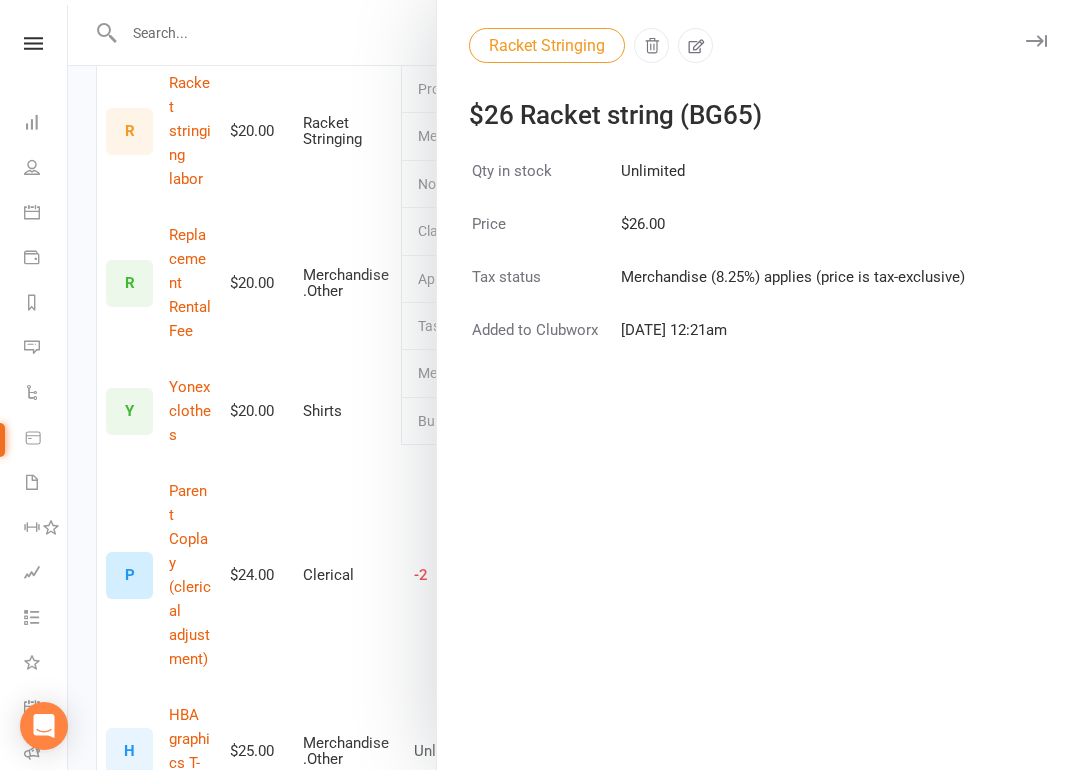 click 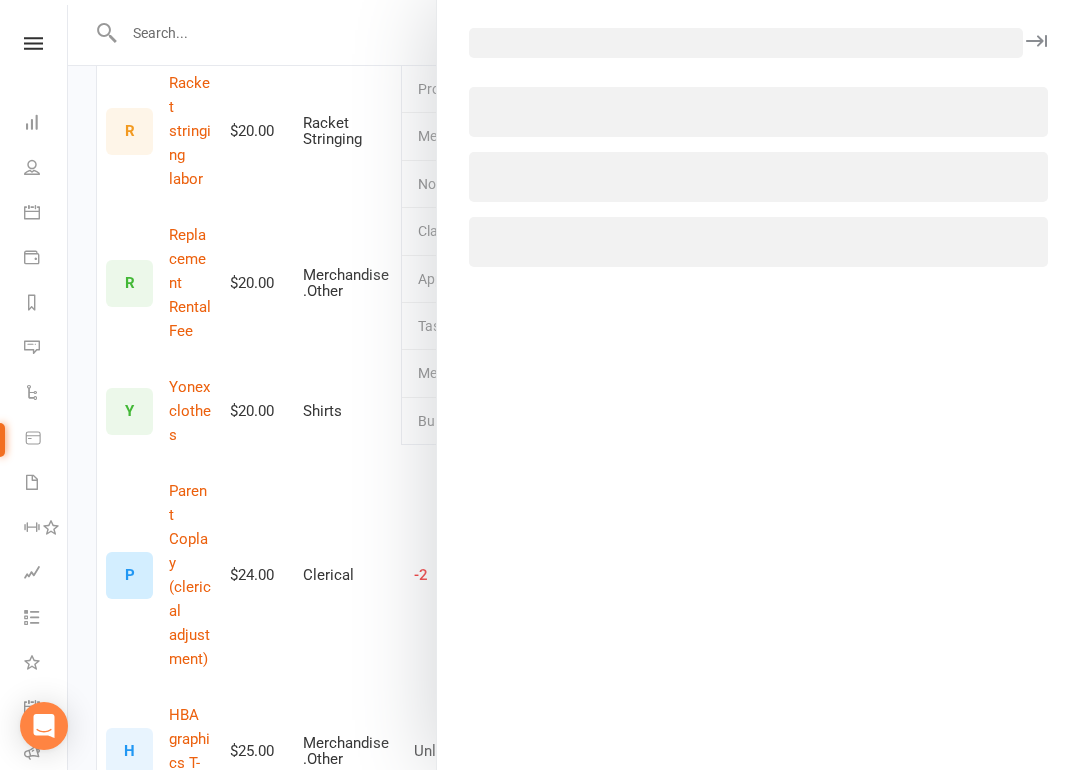 select on "3532" 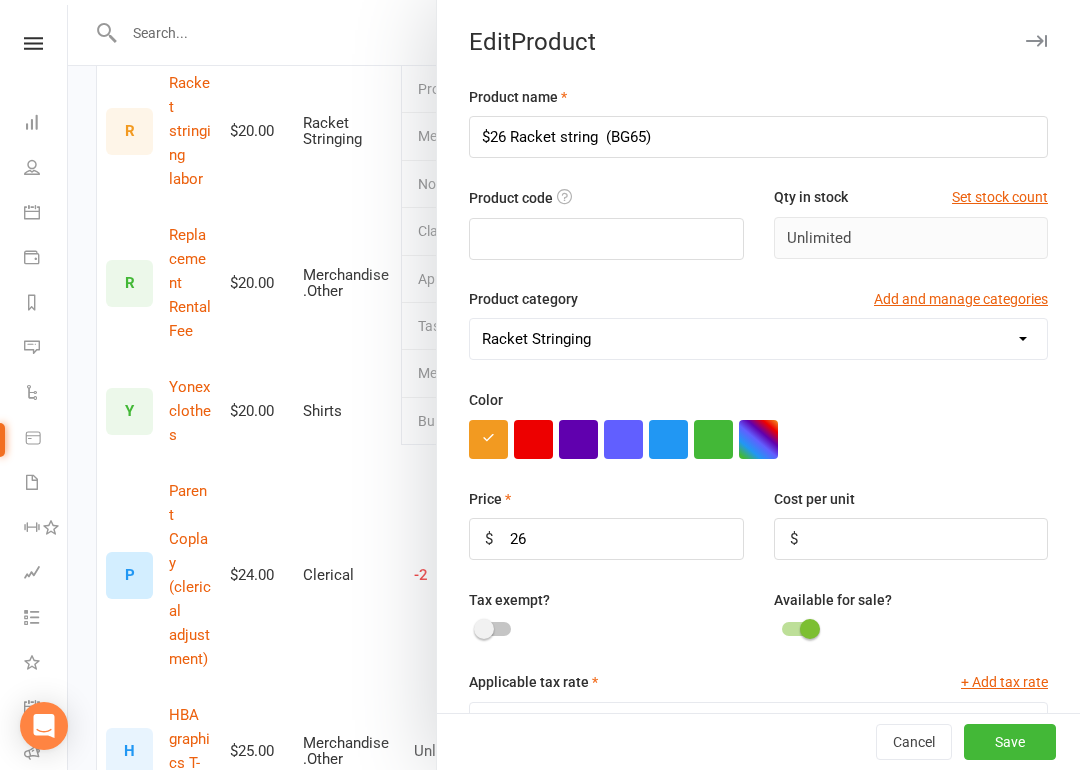 click at bounding box center [574, 385] 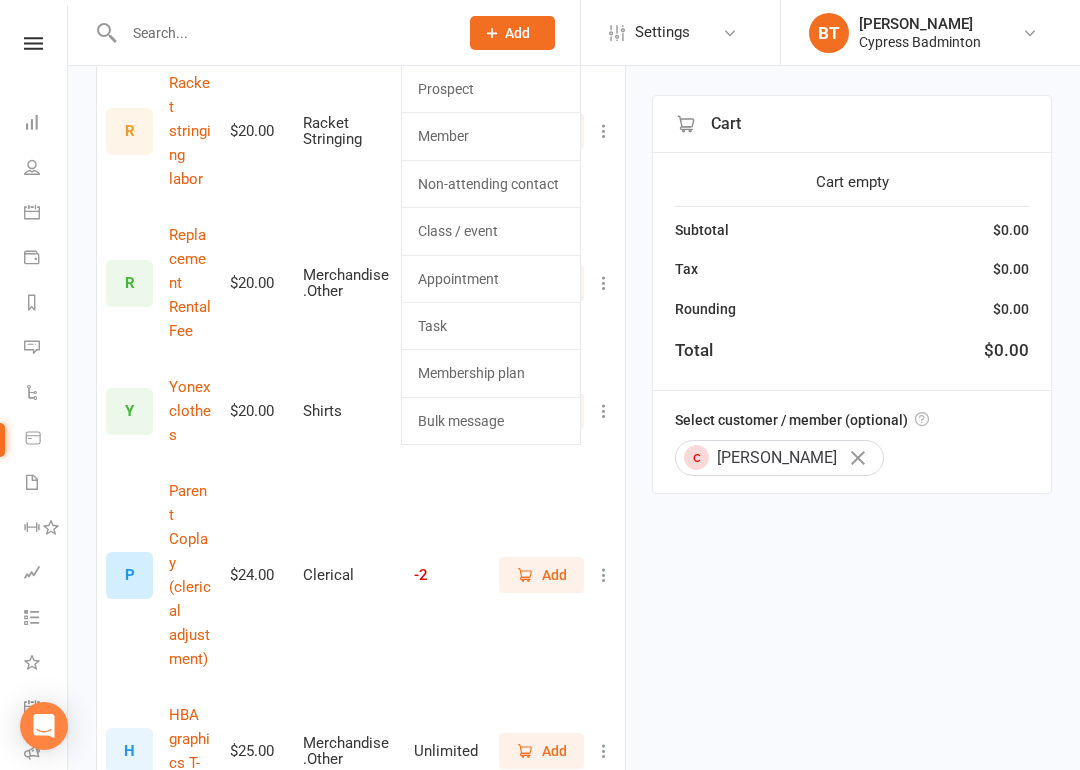 click on "Task" 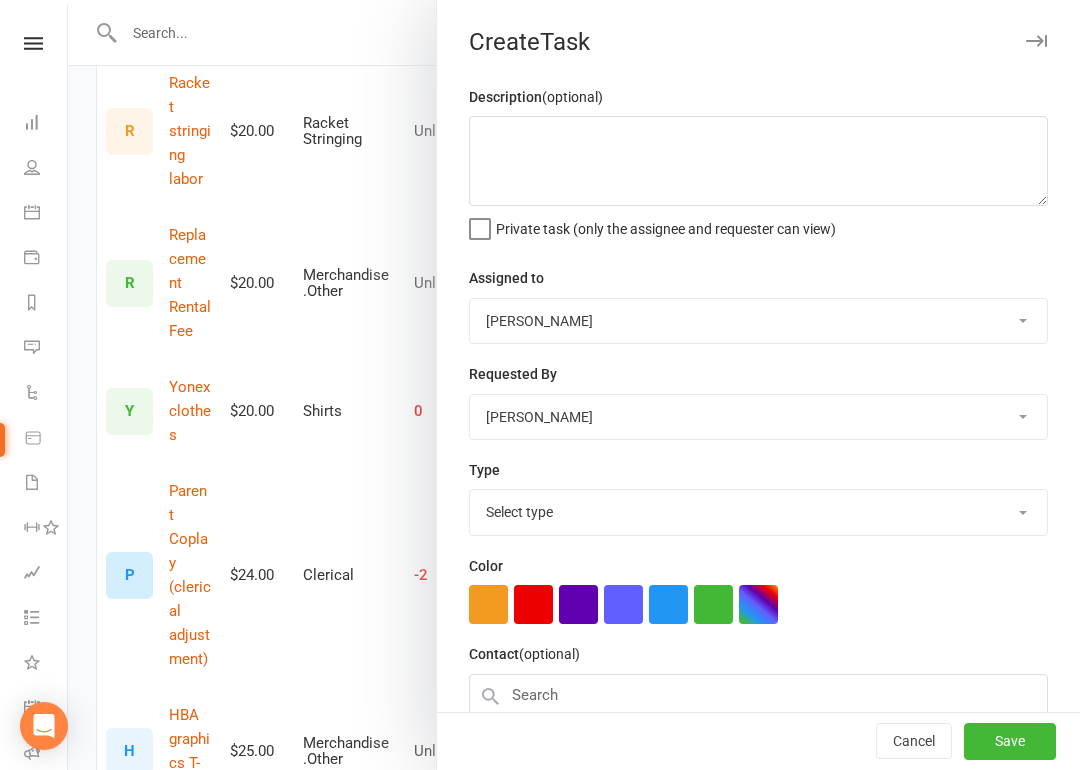 click at bounding box center [574, 385] 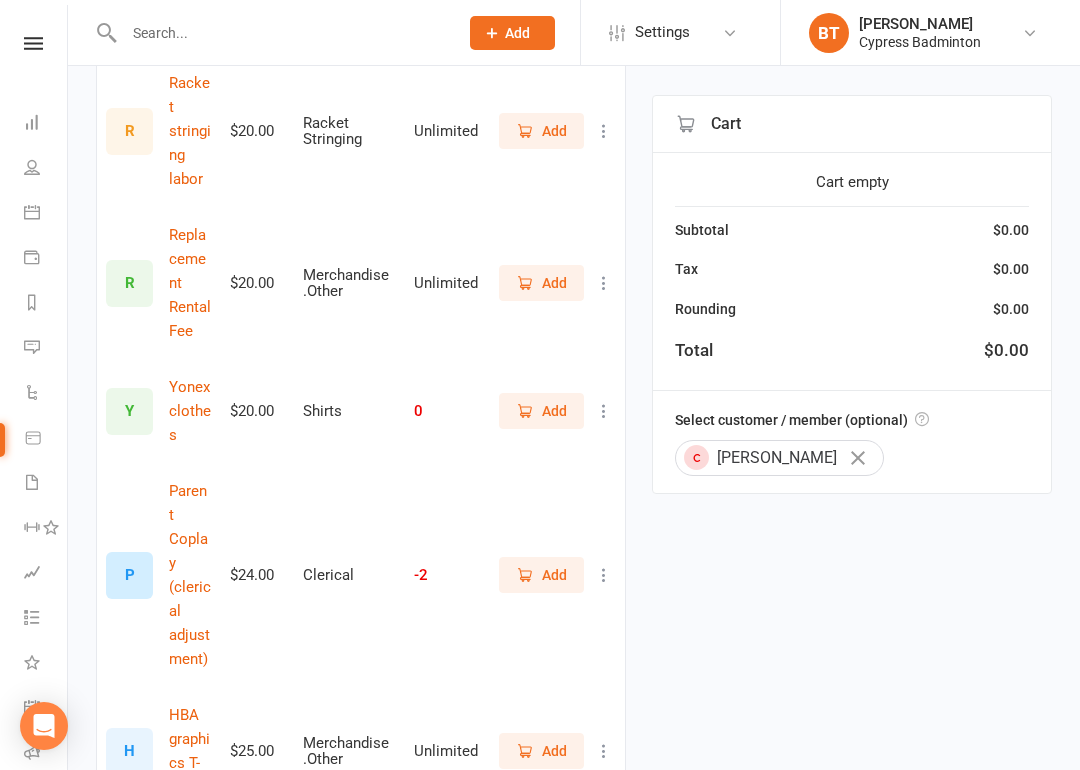 click at bounding box center [281, 33] 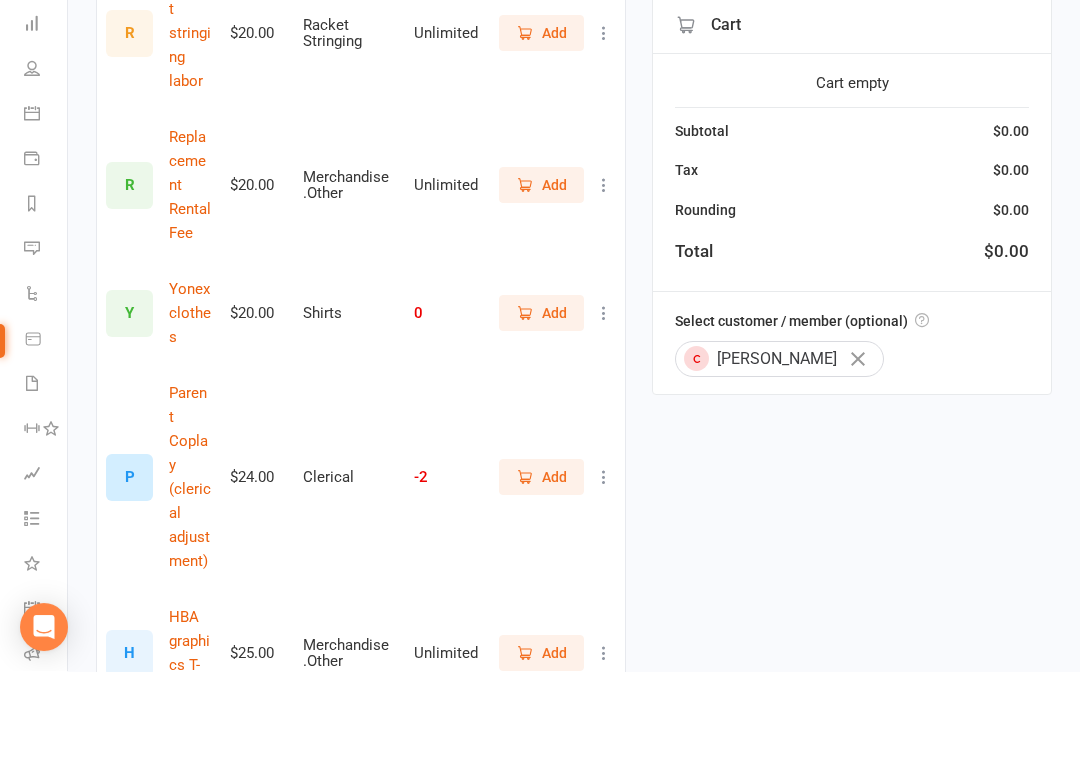 scroll, scrollTop: 2497, scrollLeft: 0, axis: vertical 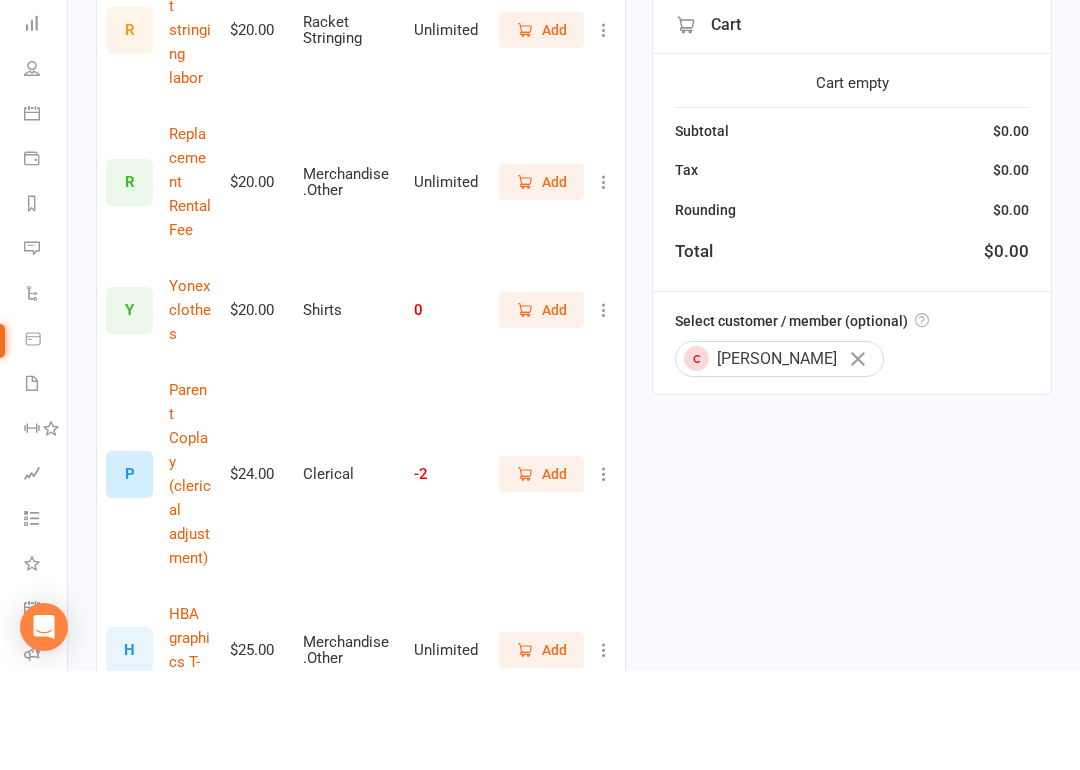 click 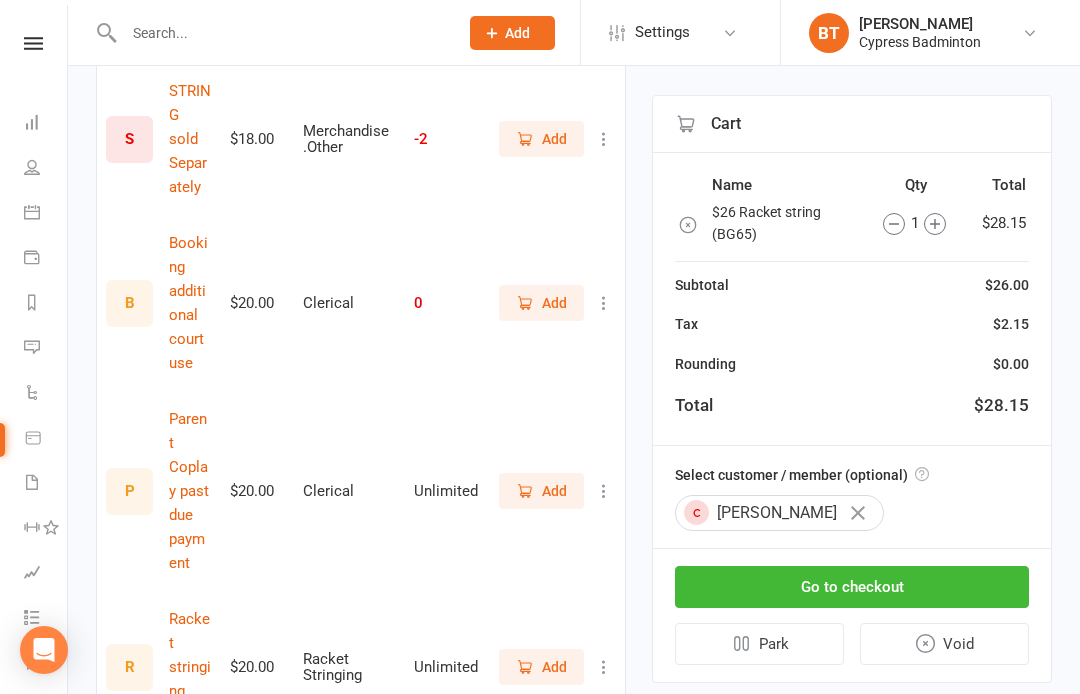 scroll, scrollTop: 1957, scrollLeft: 0, axis: vertical 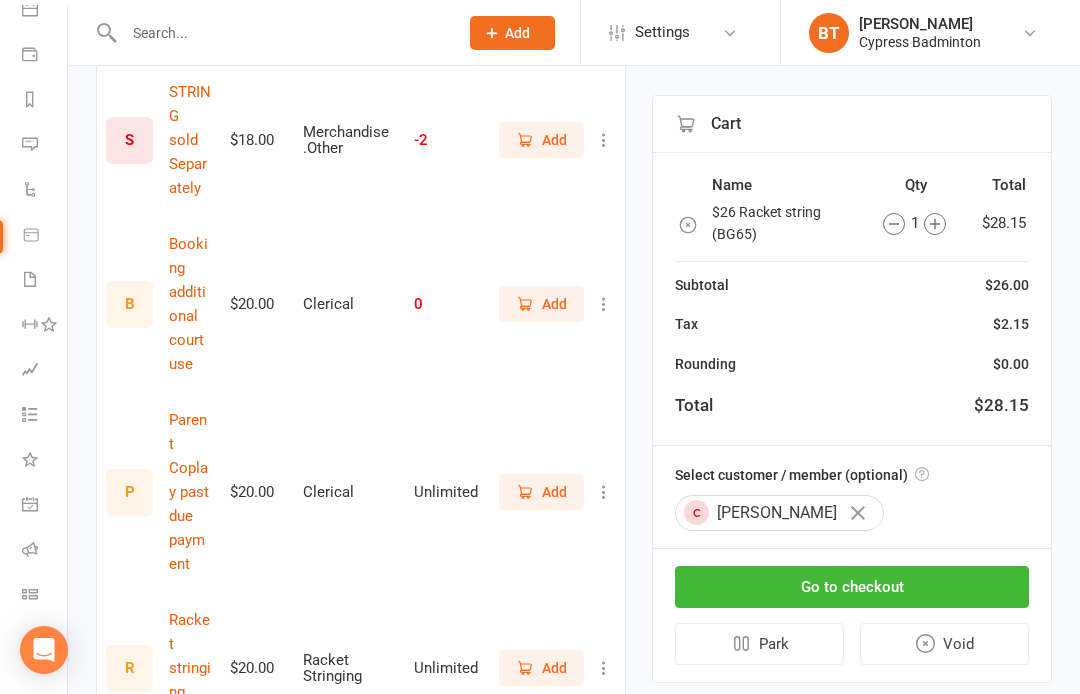 click on "Class check-in" at bounding box center [44, 596] 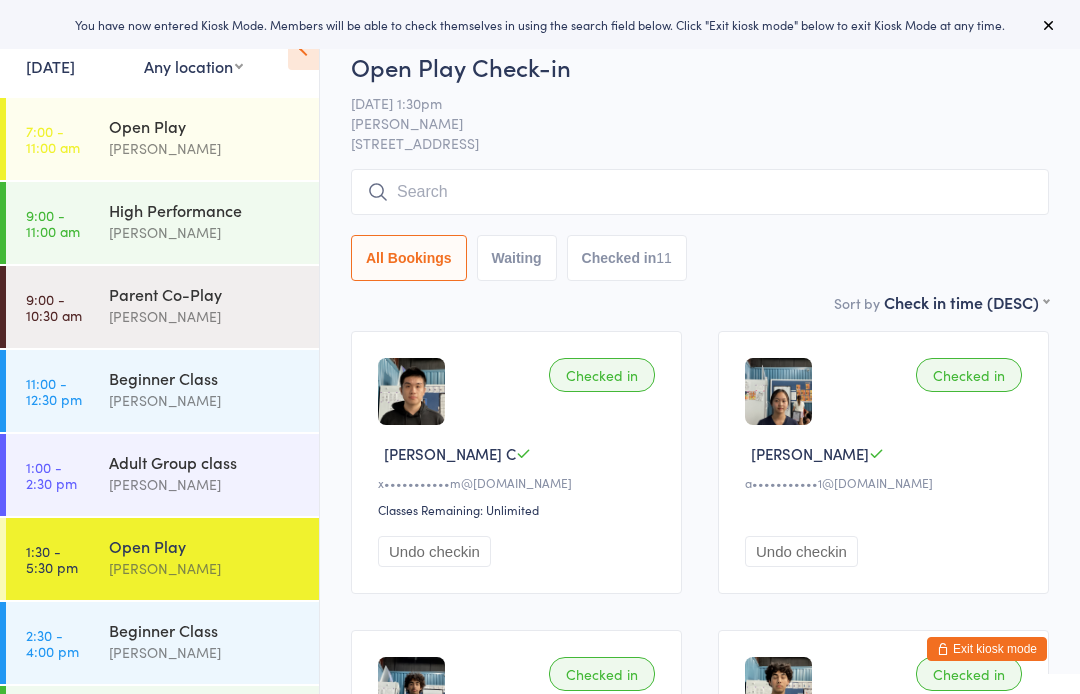 scroll, scrollTop: 0, scrollLeft: 0, axis: both 